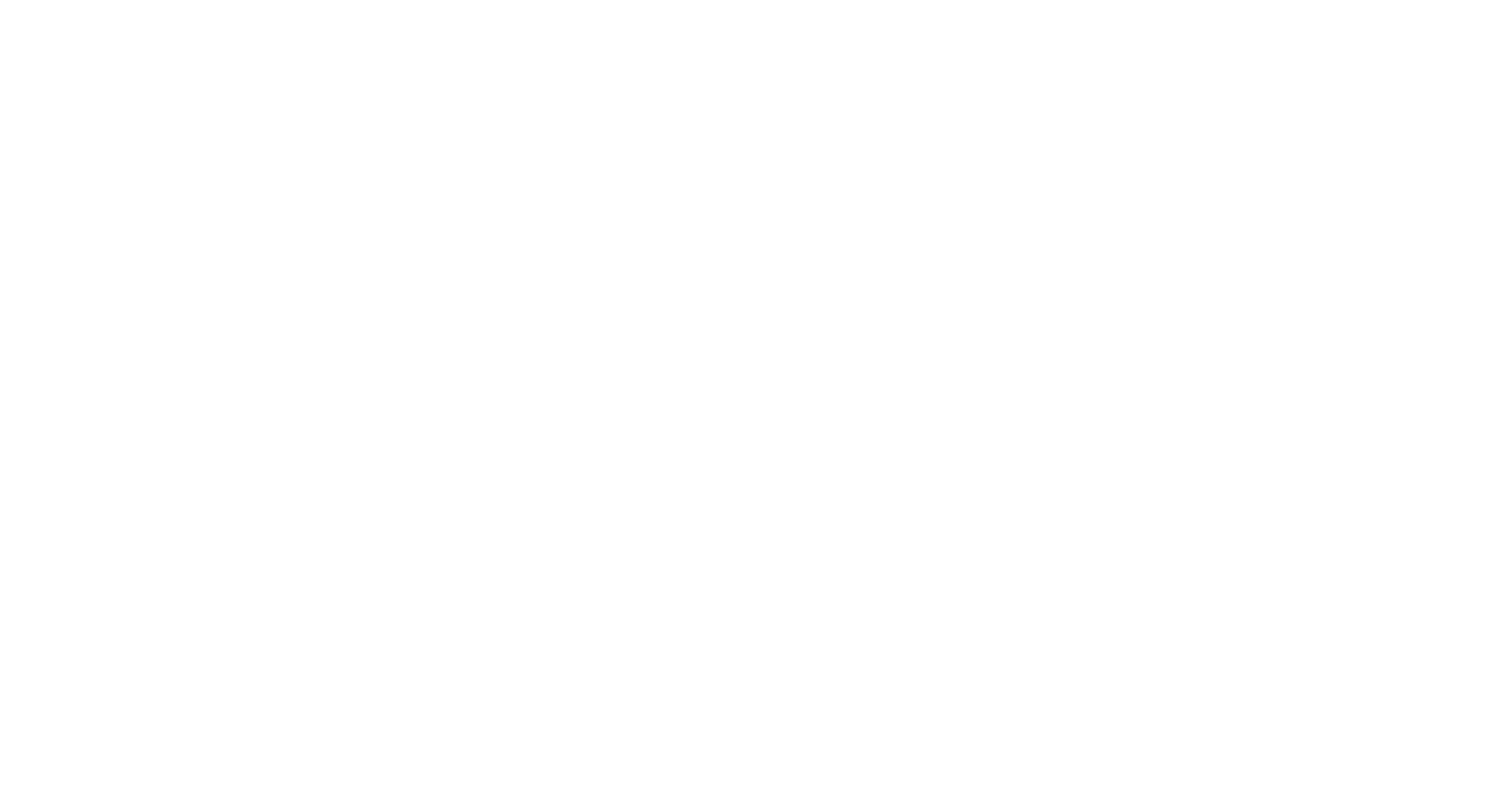 scroll, scrollTop: 0, scrollLeft: 0, axis: both 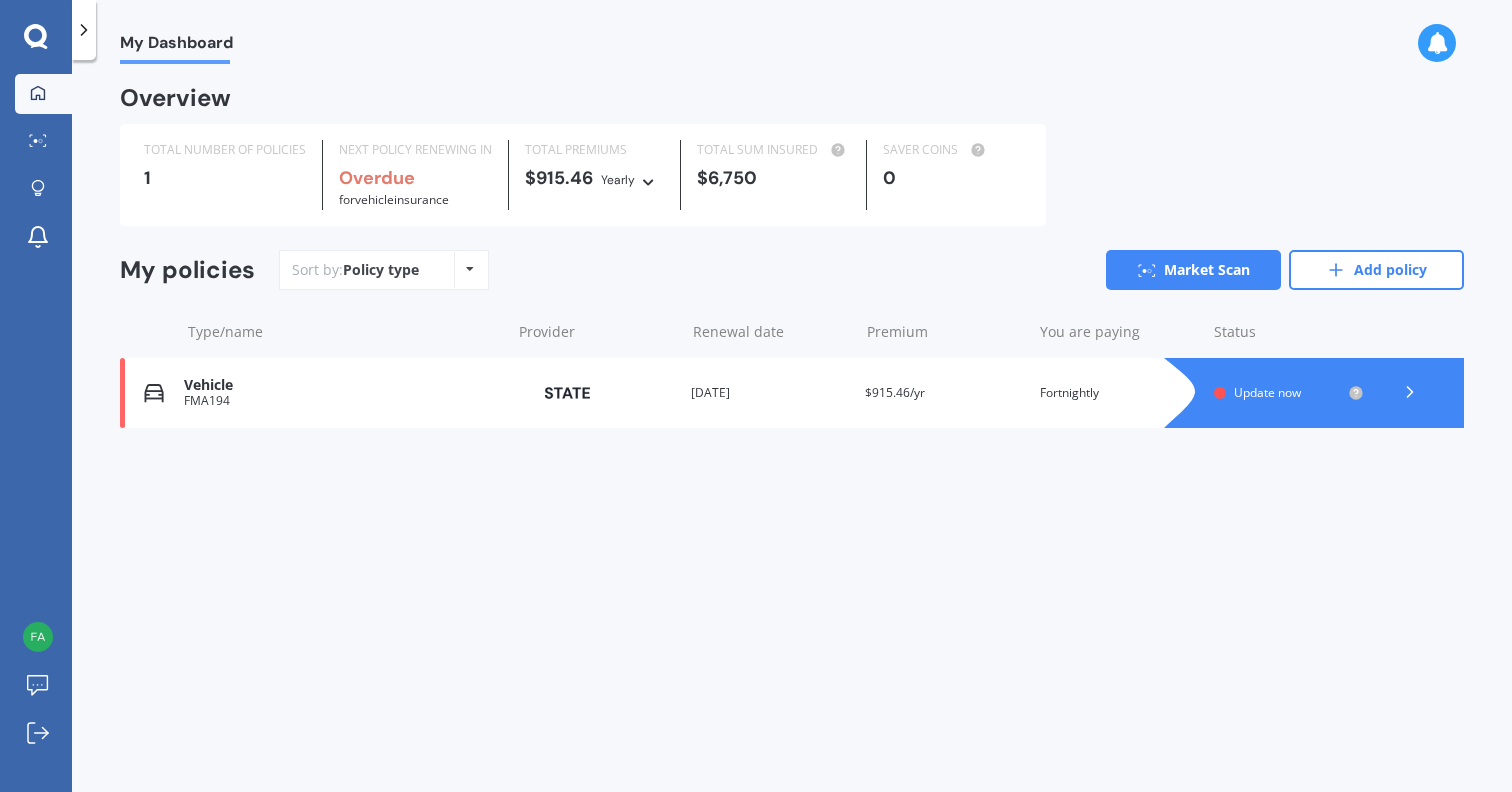 click at bounding box center [1334, 393] 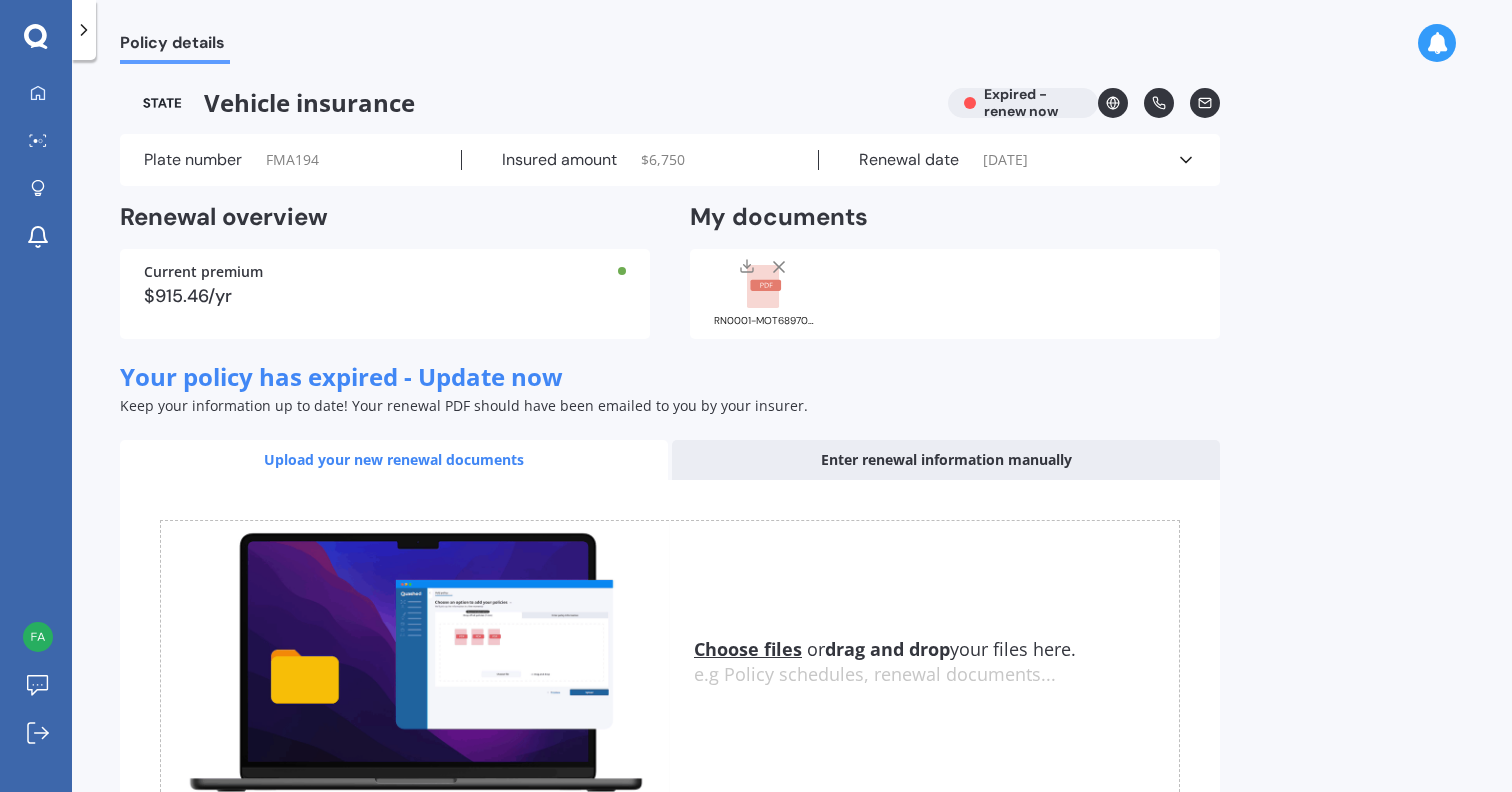 click 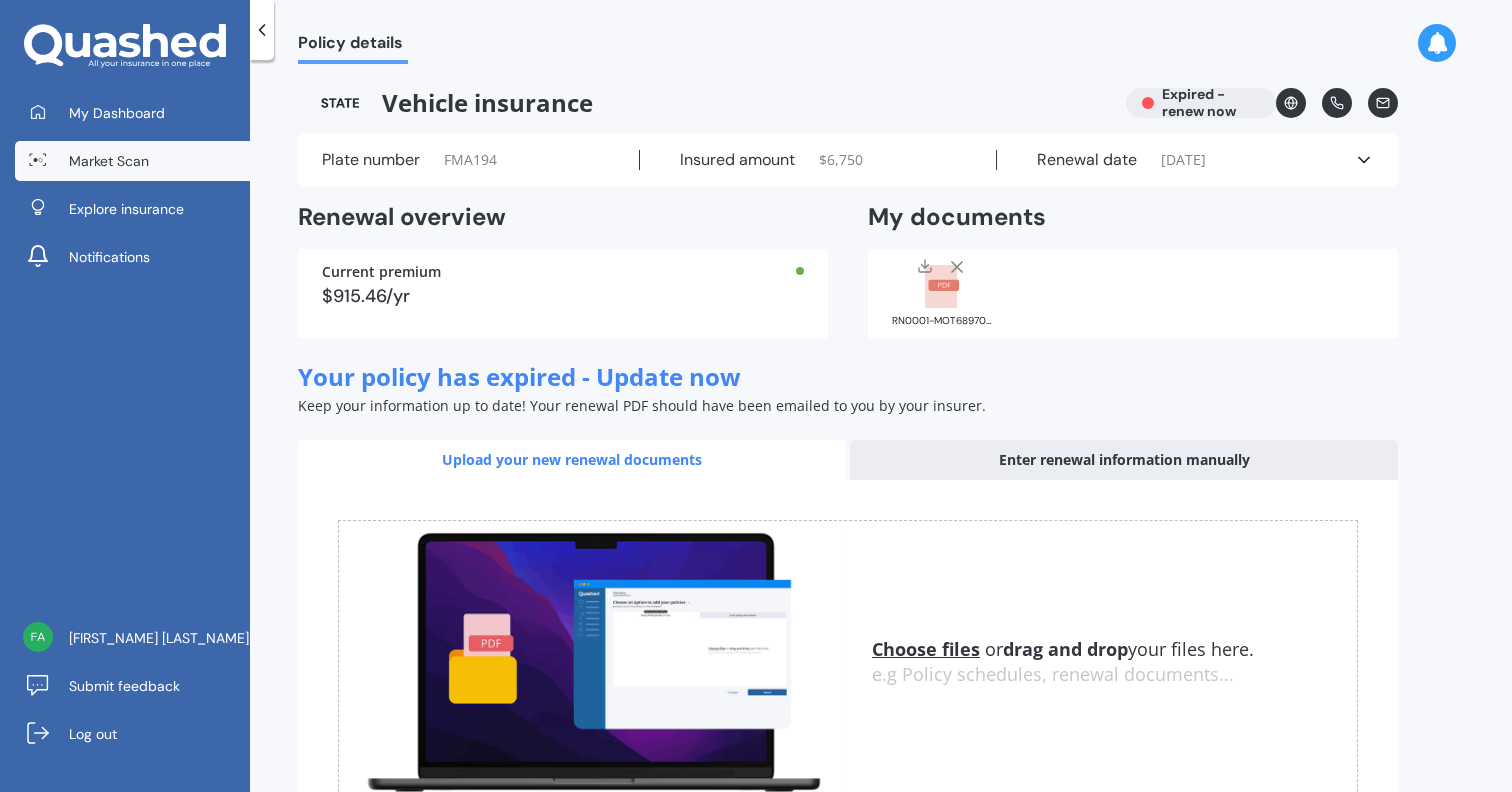 click on "Market Scan" at bounding box center [132, 161] 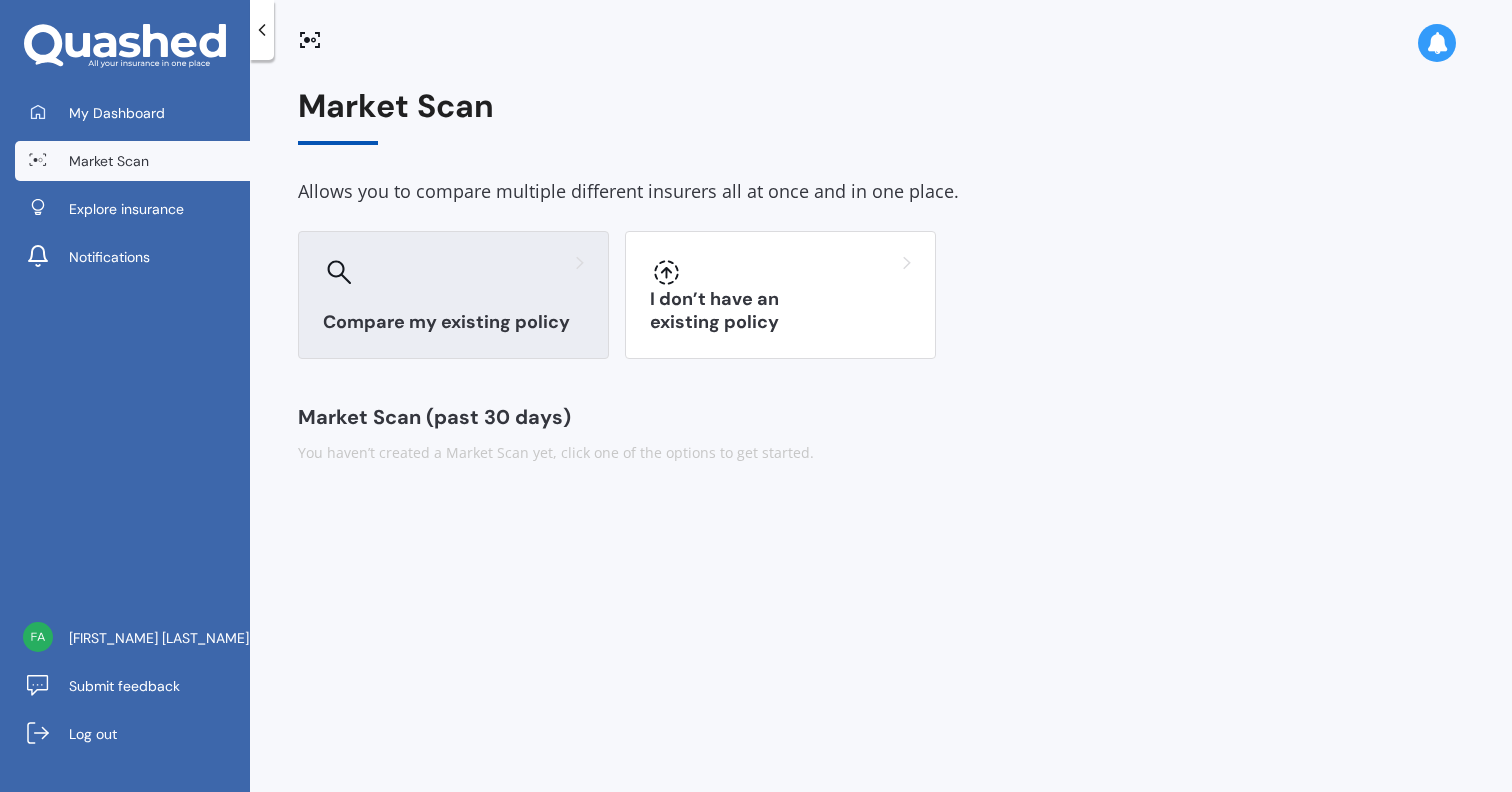 click on "Compare my existing policy" at bounding box center (453, 295) 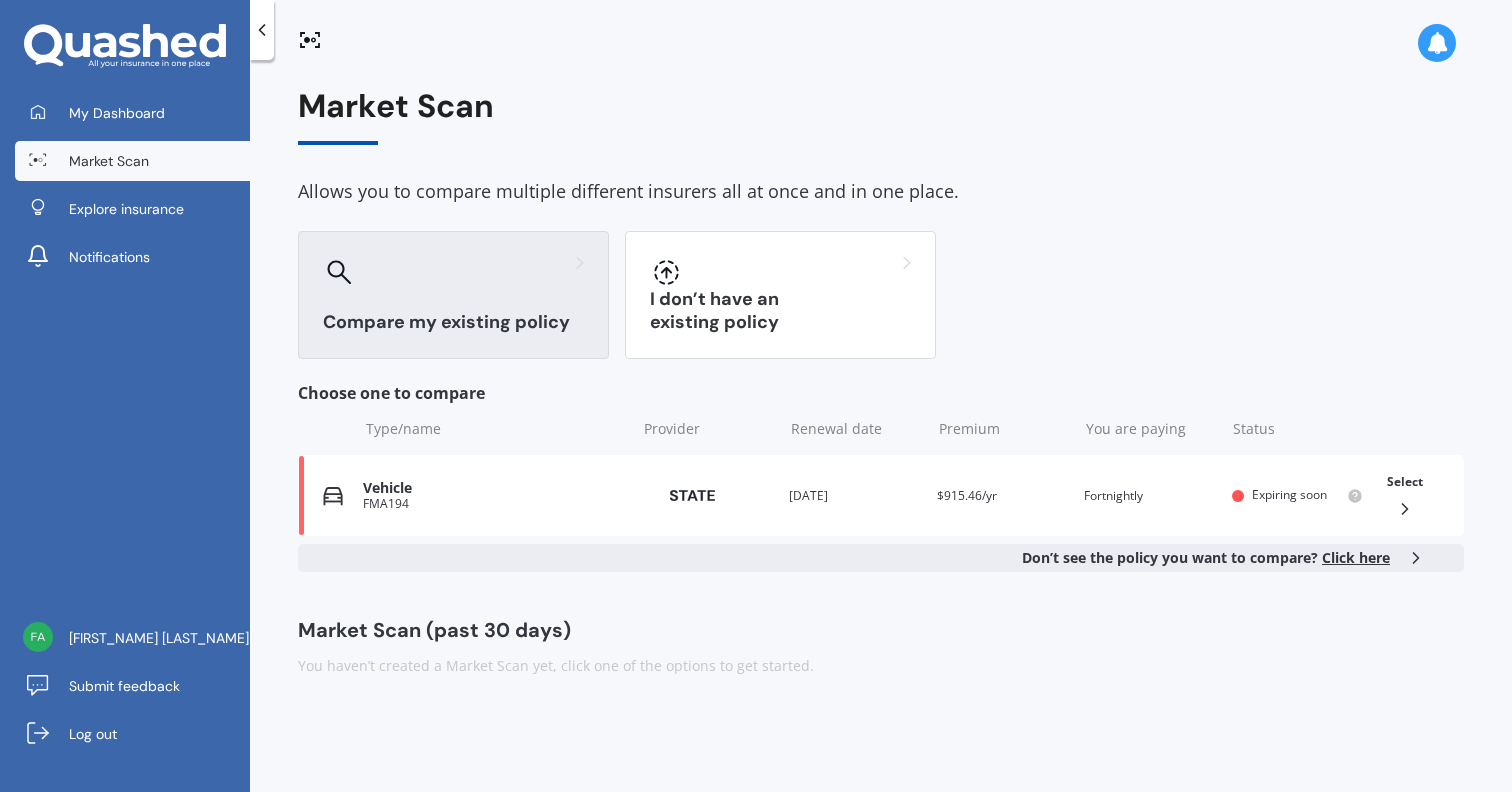 click on "Click here" at bounding box center [1356, 557] 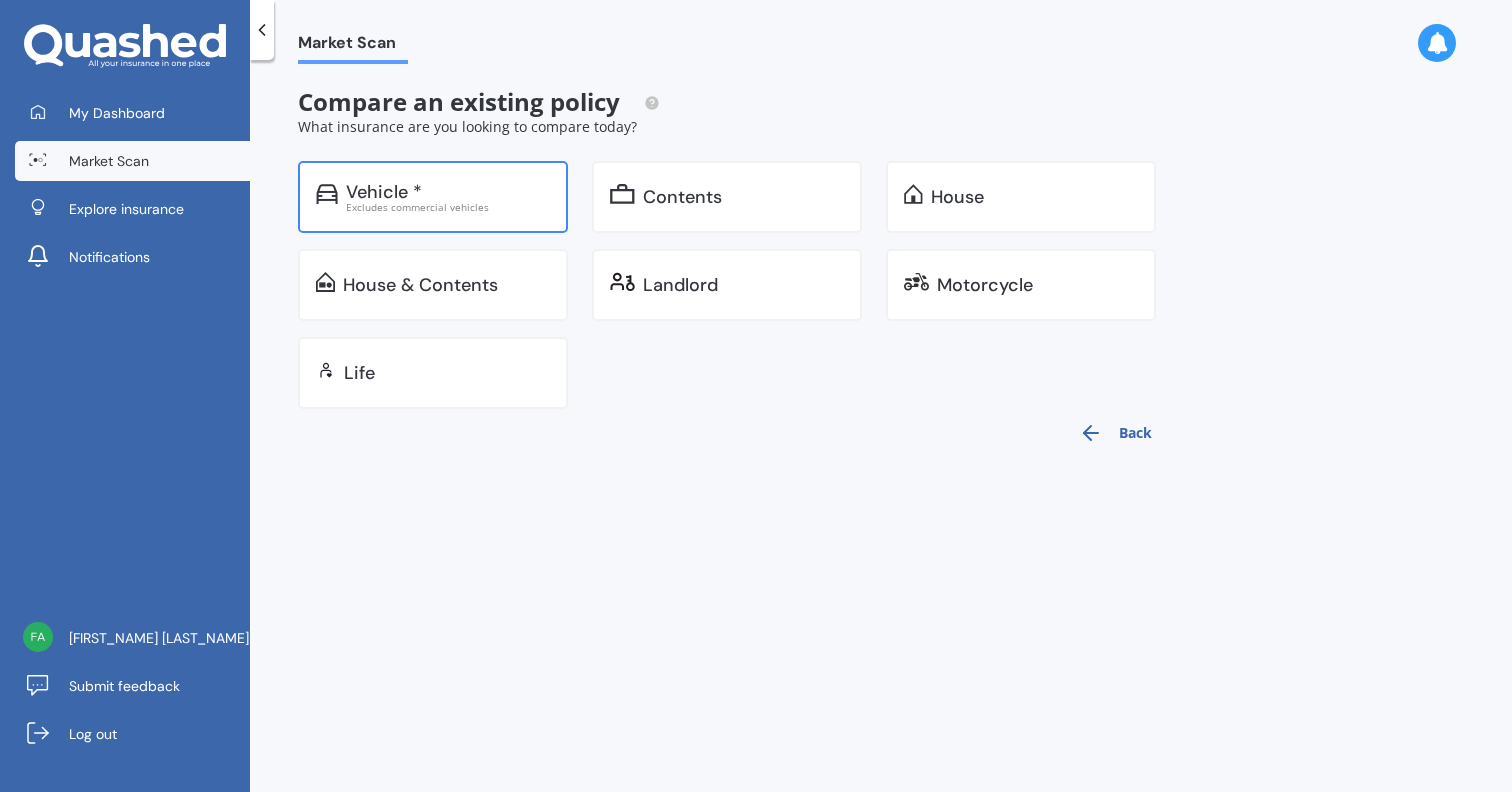 click on "Vehicle * Excludes commercial vehicles" at bounding box center [433, 197] 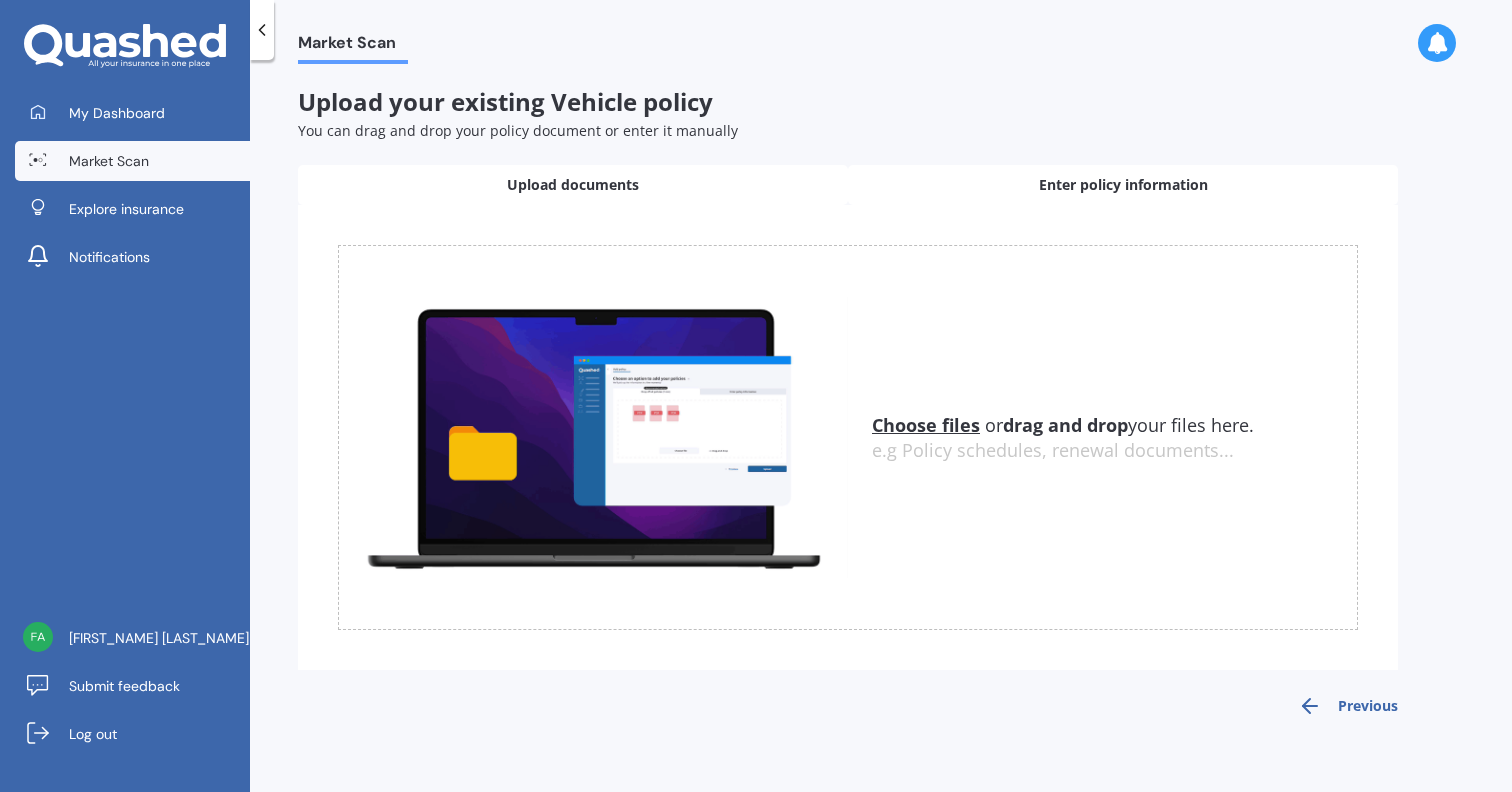 click on "Enter policy information" at bounding box center [1123, 185] 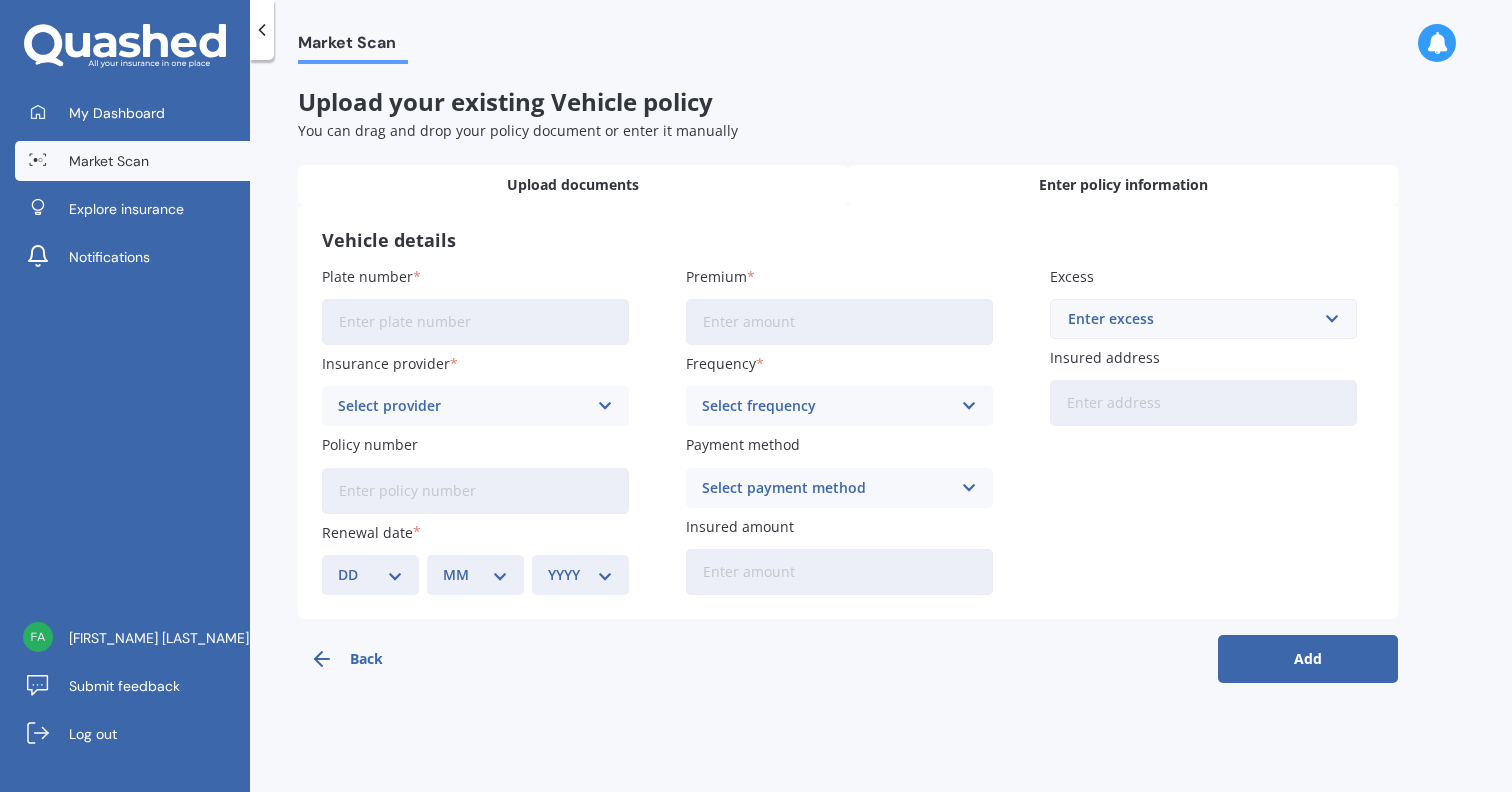 click on "Upload documents" at bounding box center (573, 185) 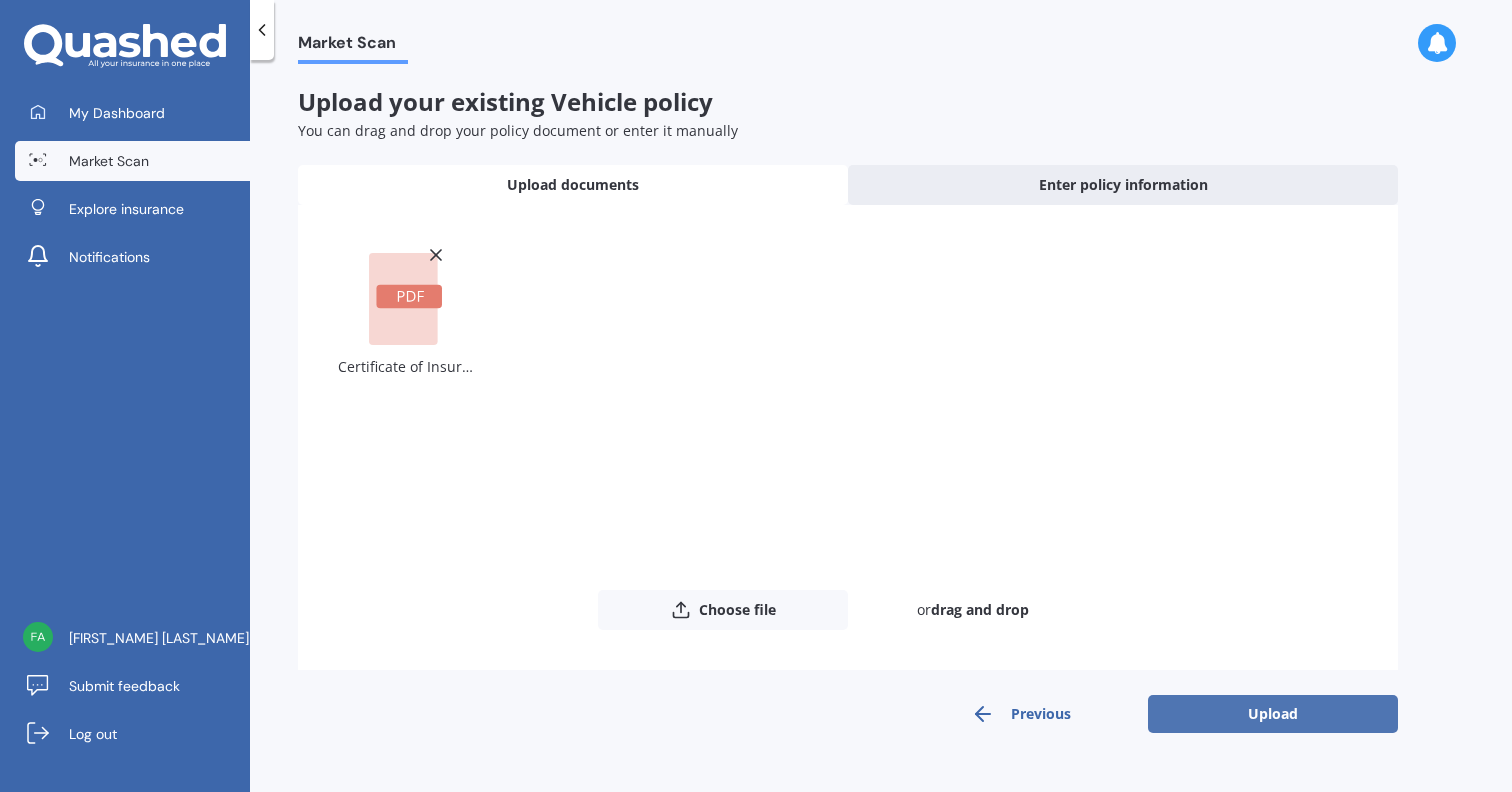 click on "Upload" at bounding box center (1273, 714) 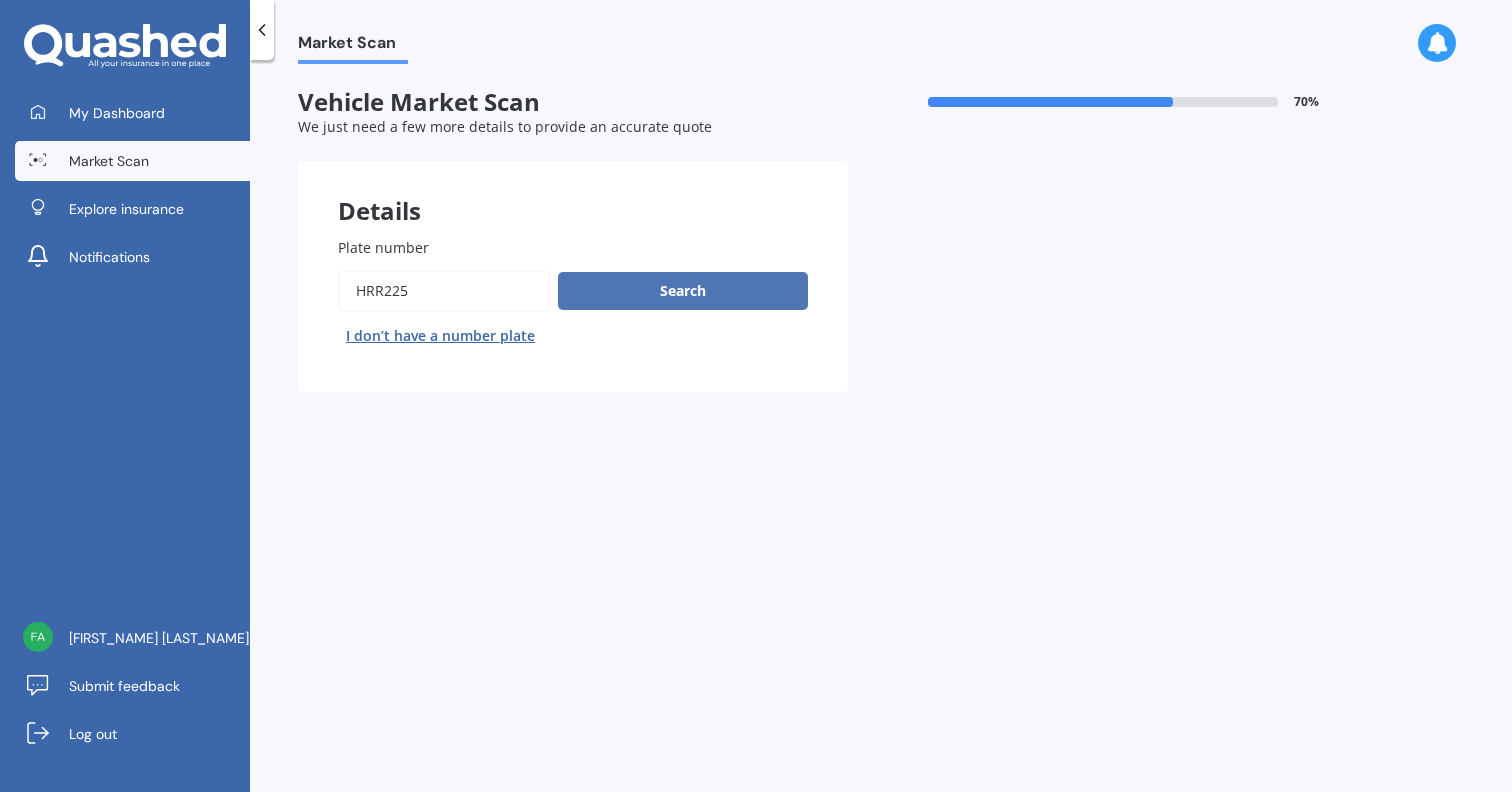 click on "Search" at bounding box center (683, 291) 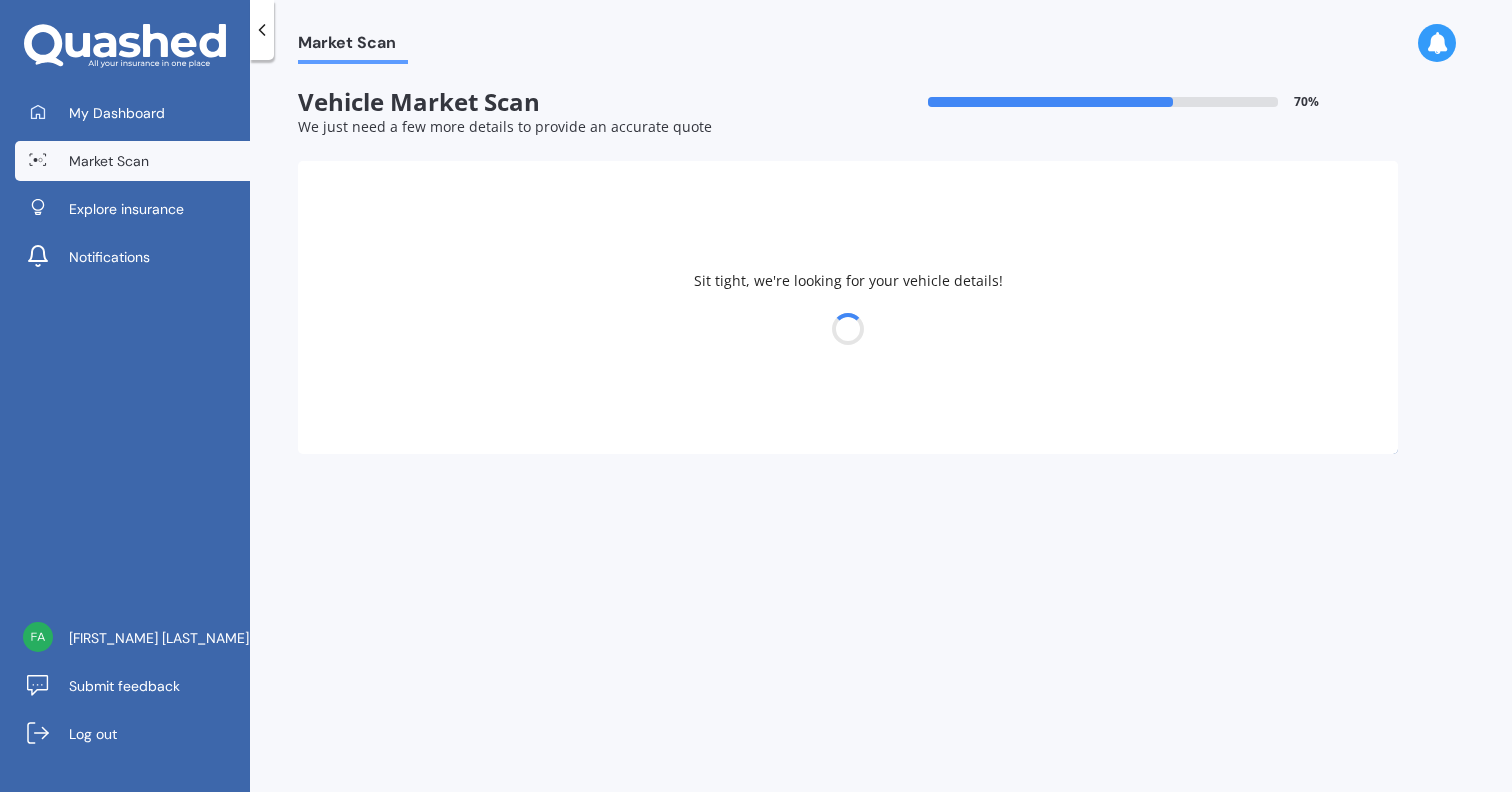select on "LEXUS" 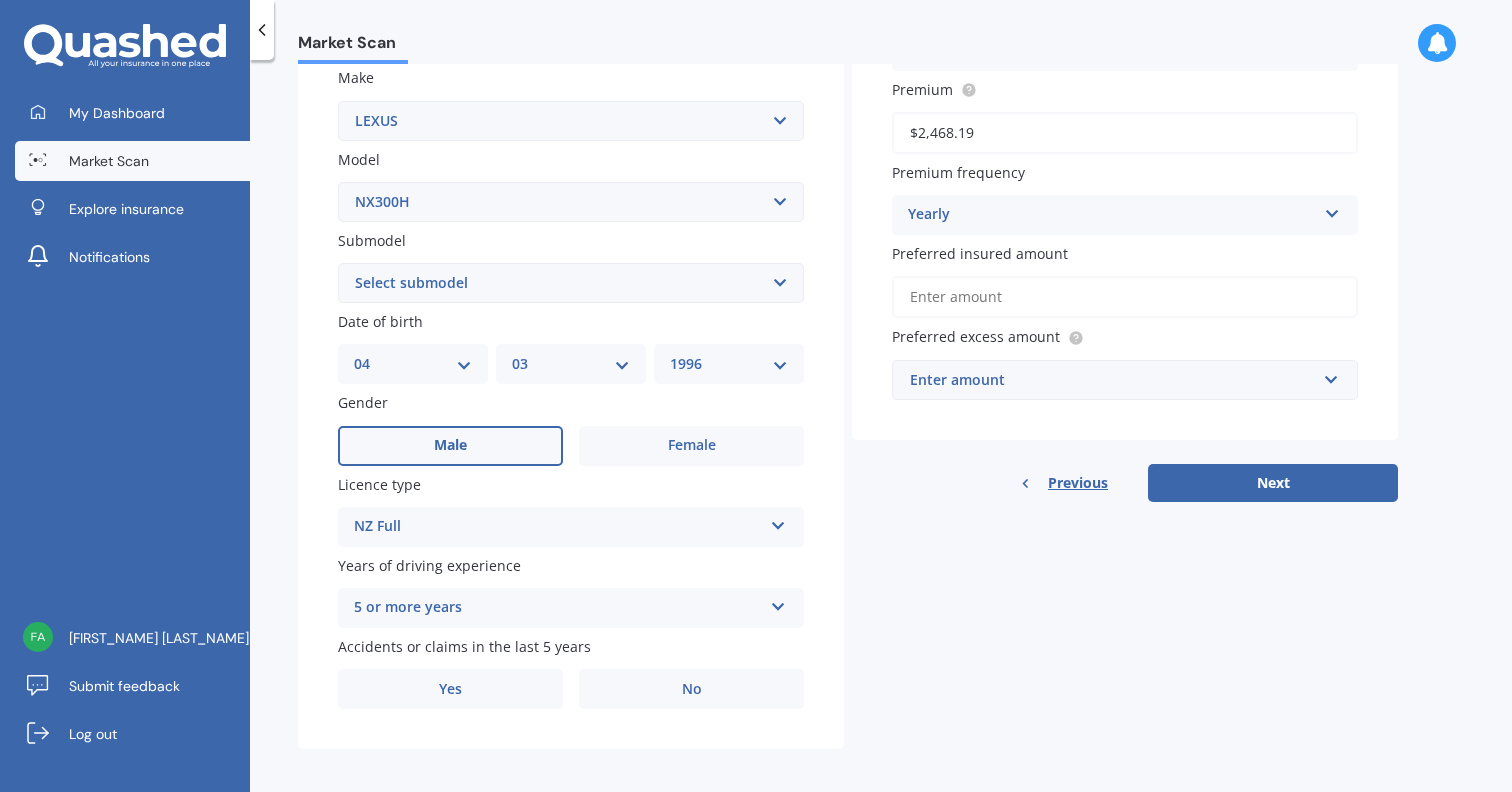 scroll, scrollTop: 390, scrollLeft: 0, axis: vertical 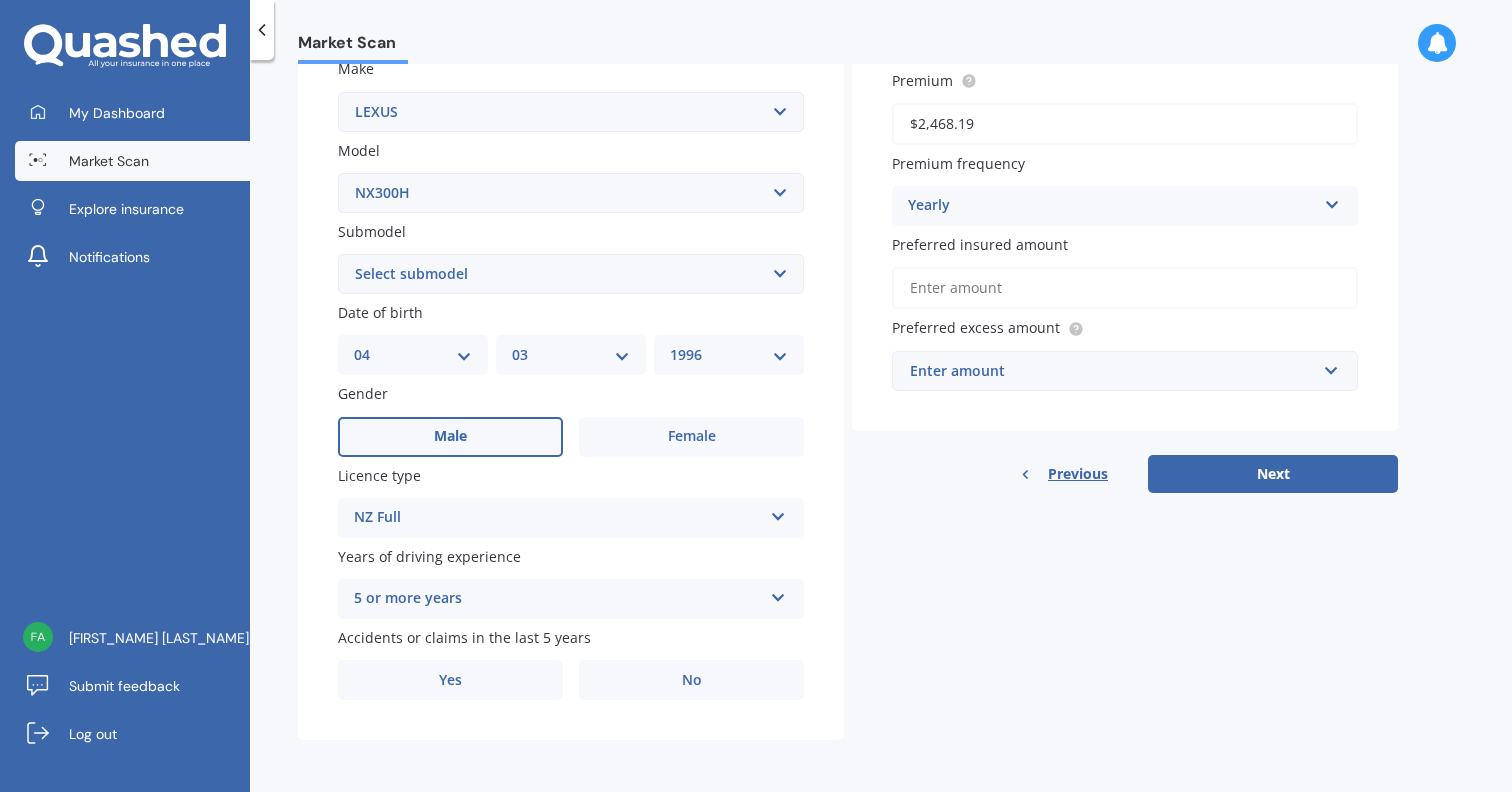 click on "DD 01 02 03 04 05 06 07 08 09 10 11 12 13 14 15 16 17 18 19 20 21 22 23 24 25 26 27 28 29 30 31" at bounding box center (413, 355) 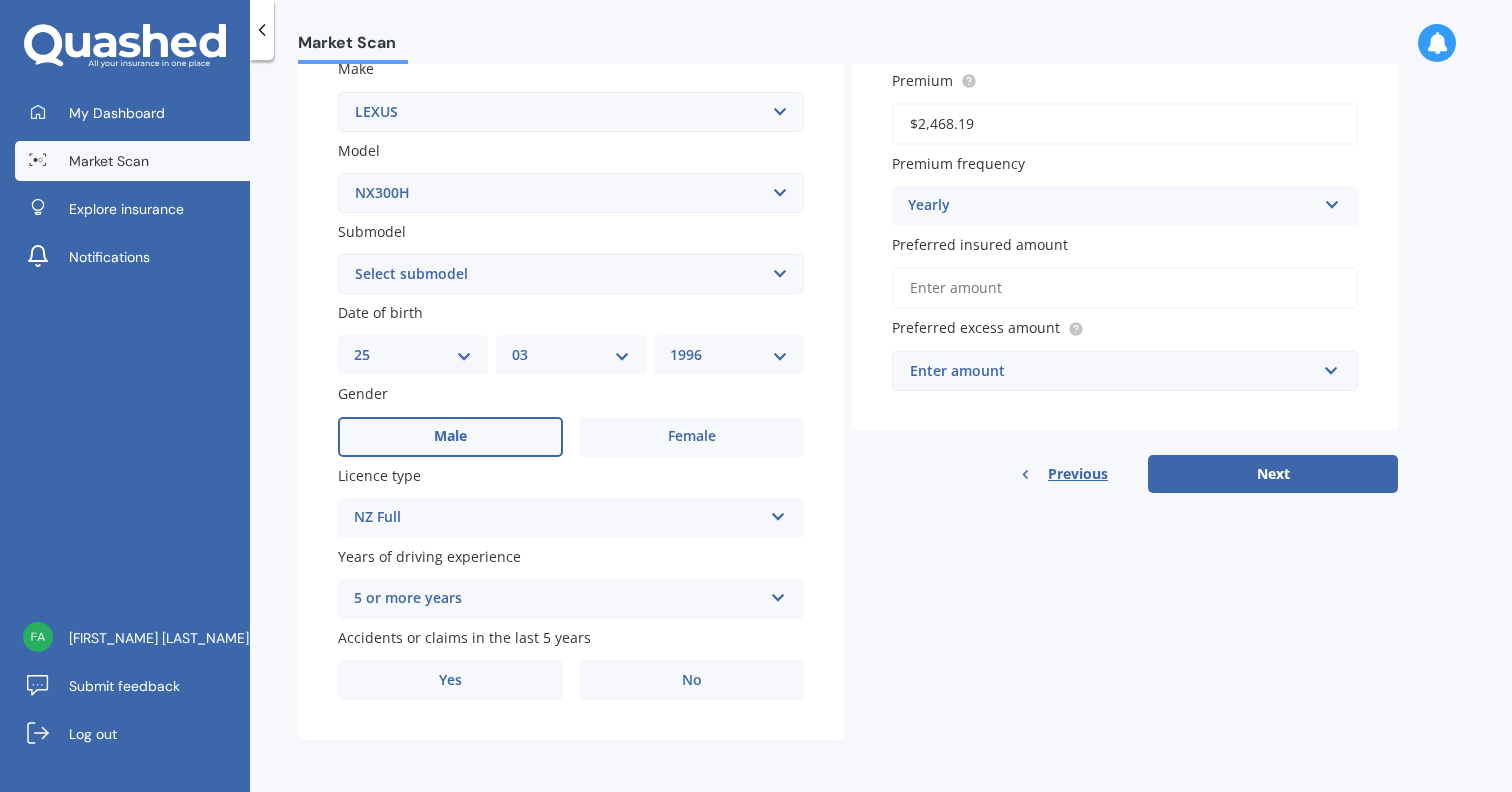 click on "Select submodel Station Wagon Petrol Hybrid" at bounding box center (571, 274) 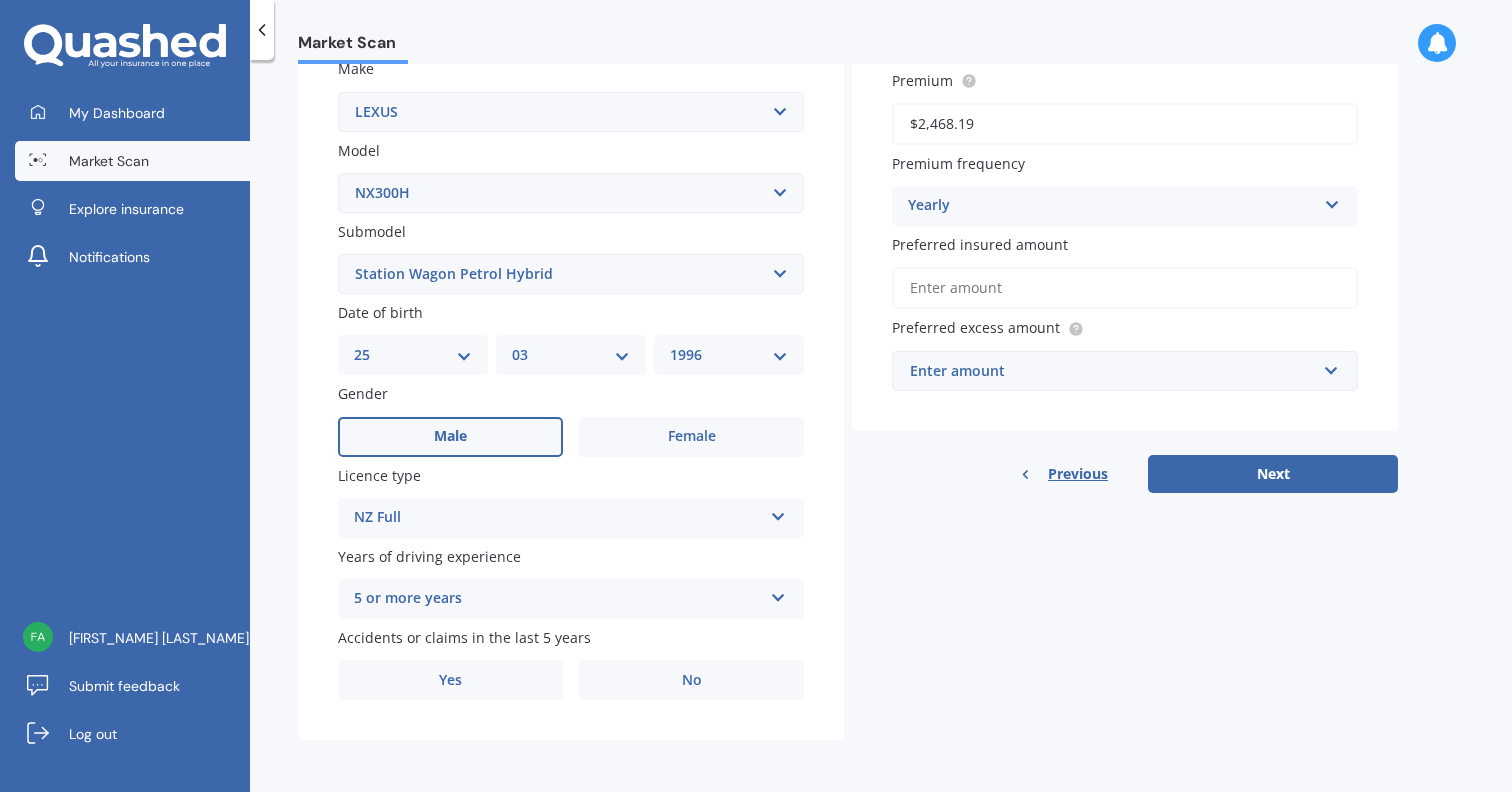 scroll, scrollTop: 390, scrollLeft: 0, axis: vertical 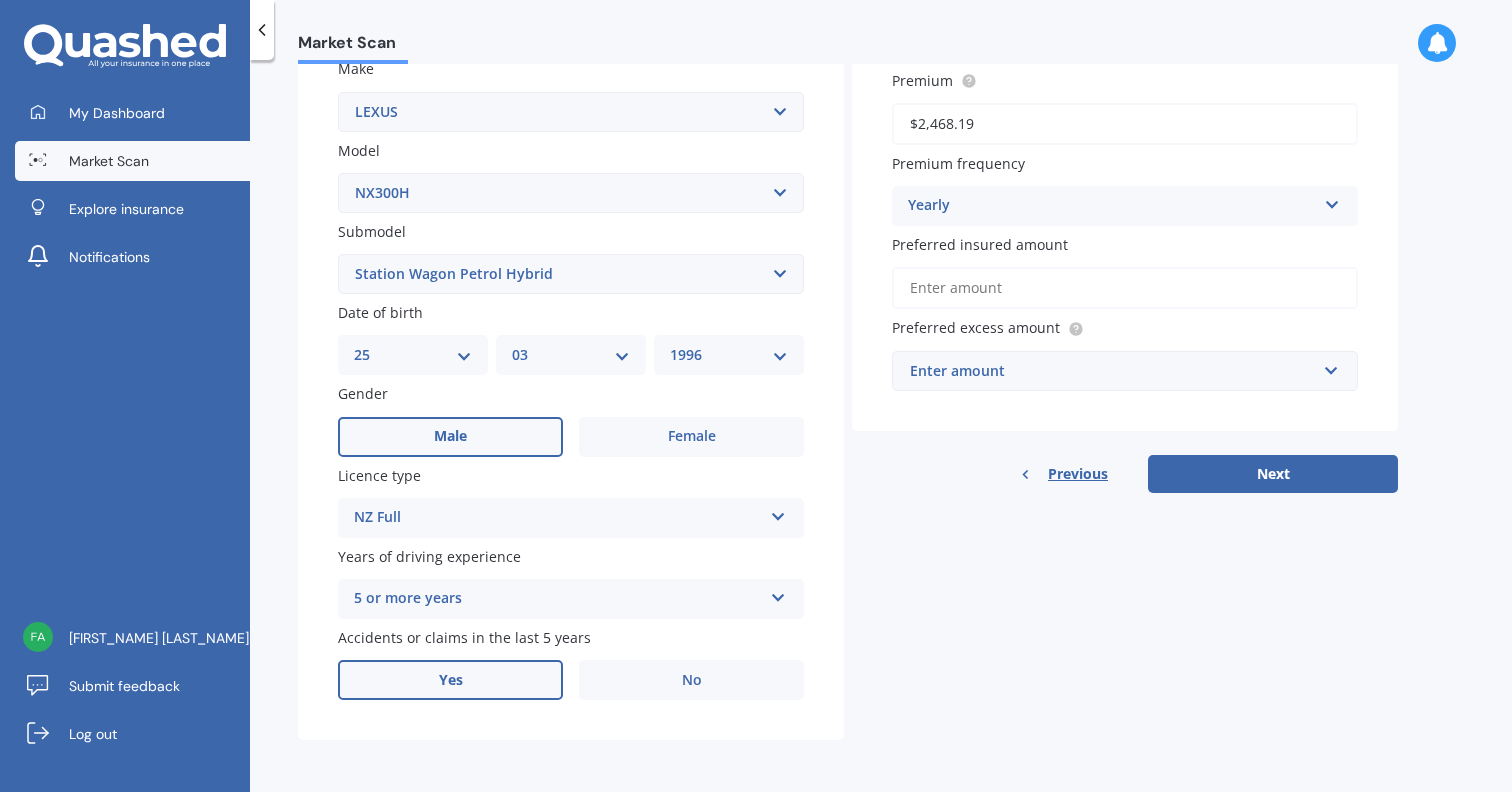 click on "Yes" at bounding box center [450, 680] 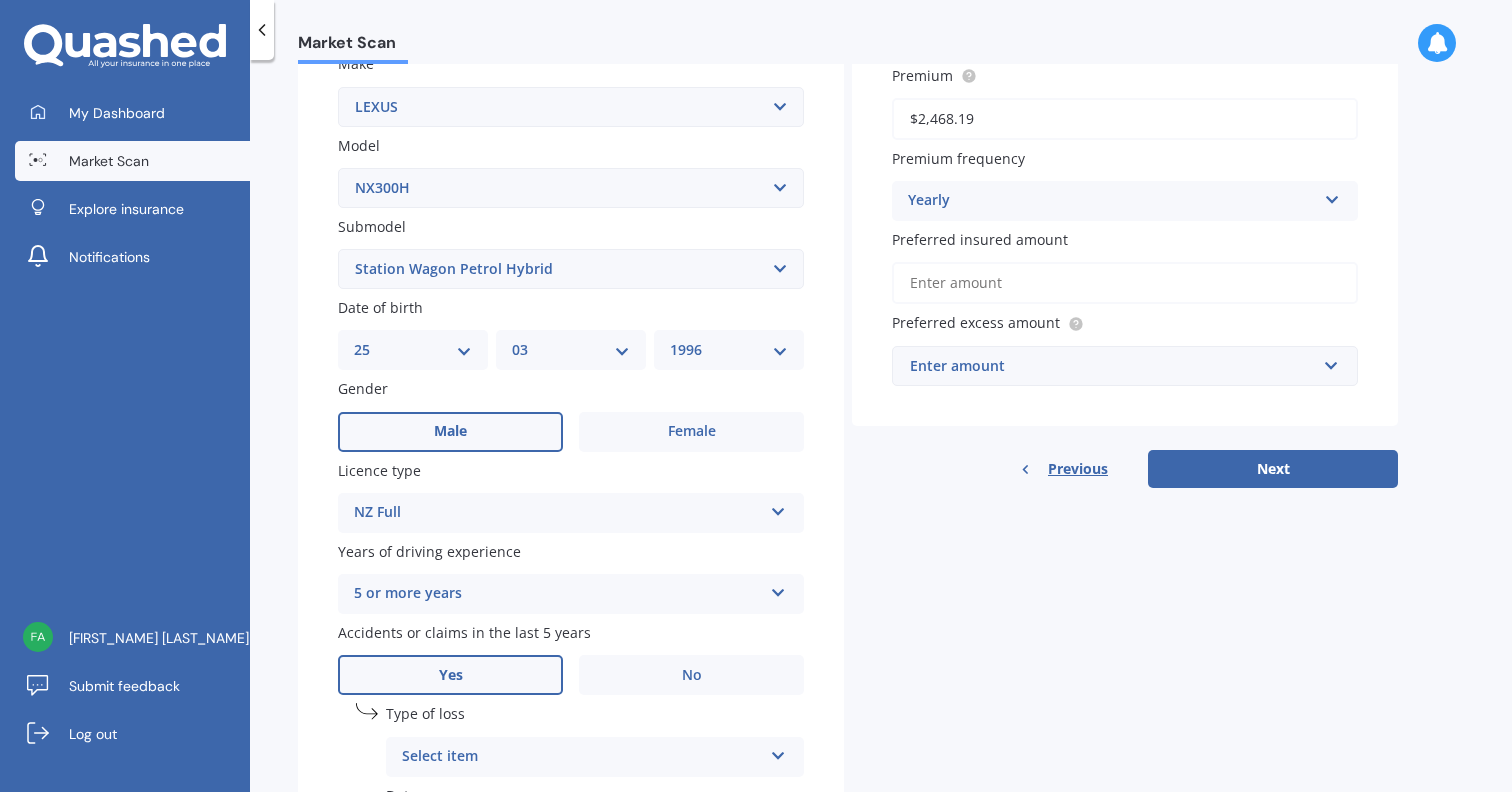 scroll, scrollTop: 608, scrollLeft: 0, axis: vertical 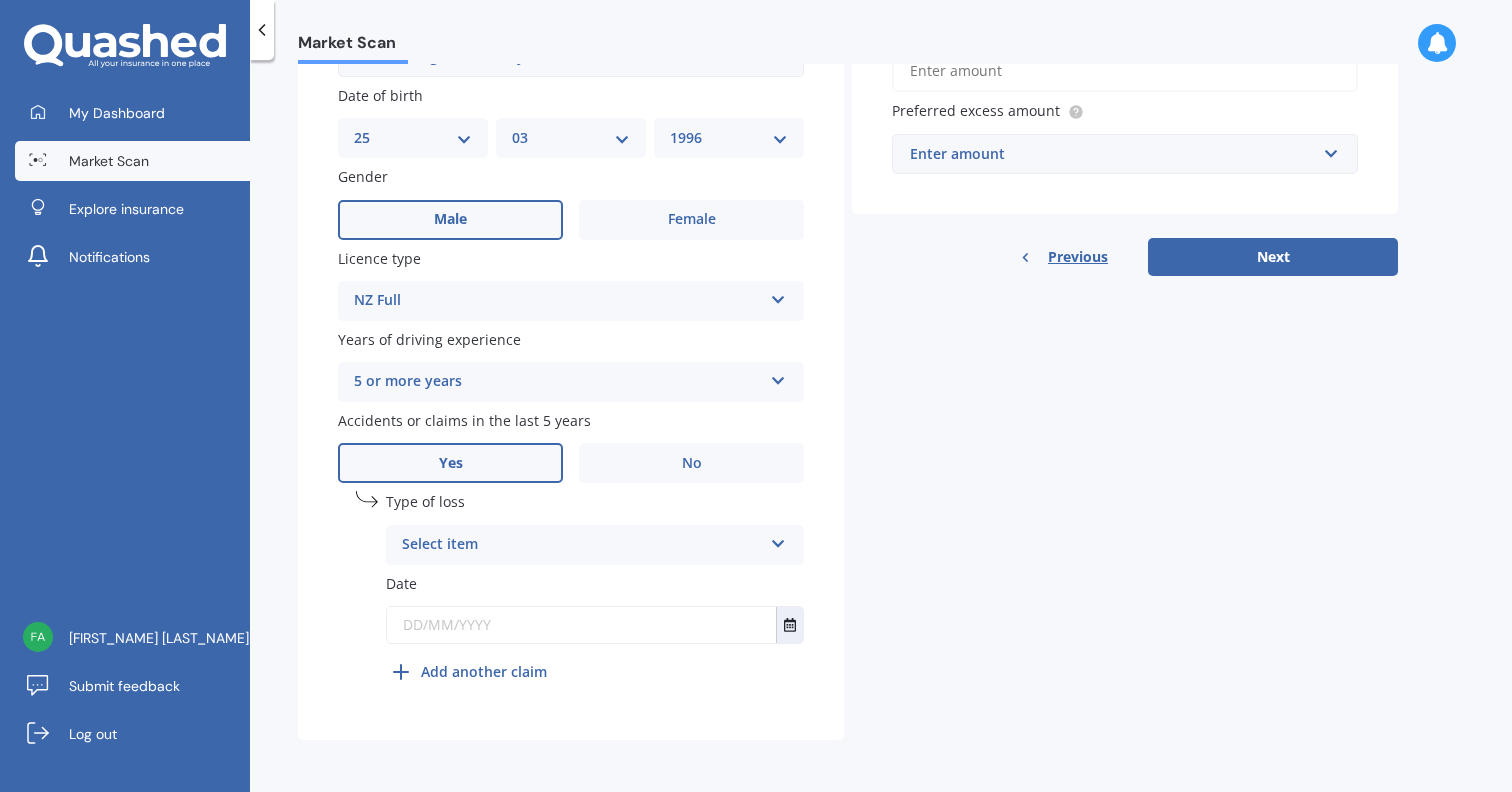 click on "Select item At fault accident Not at fault accident" at bounding box center (595, 545) 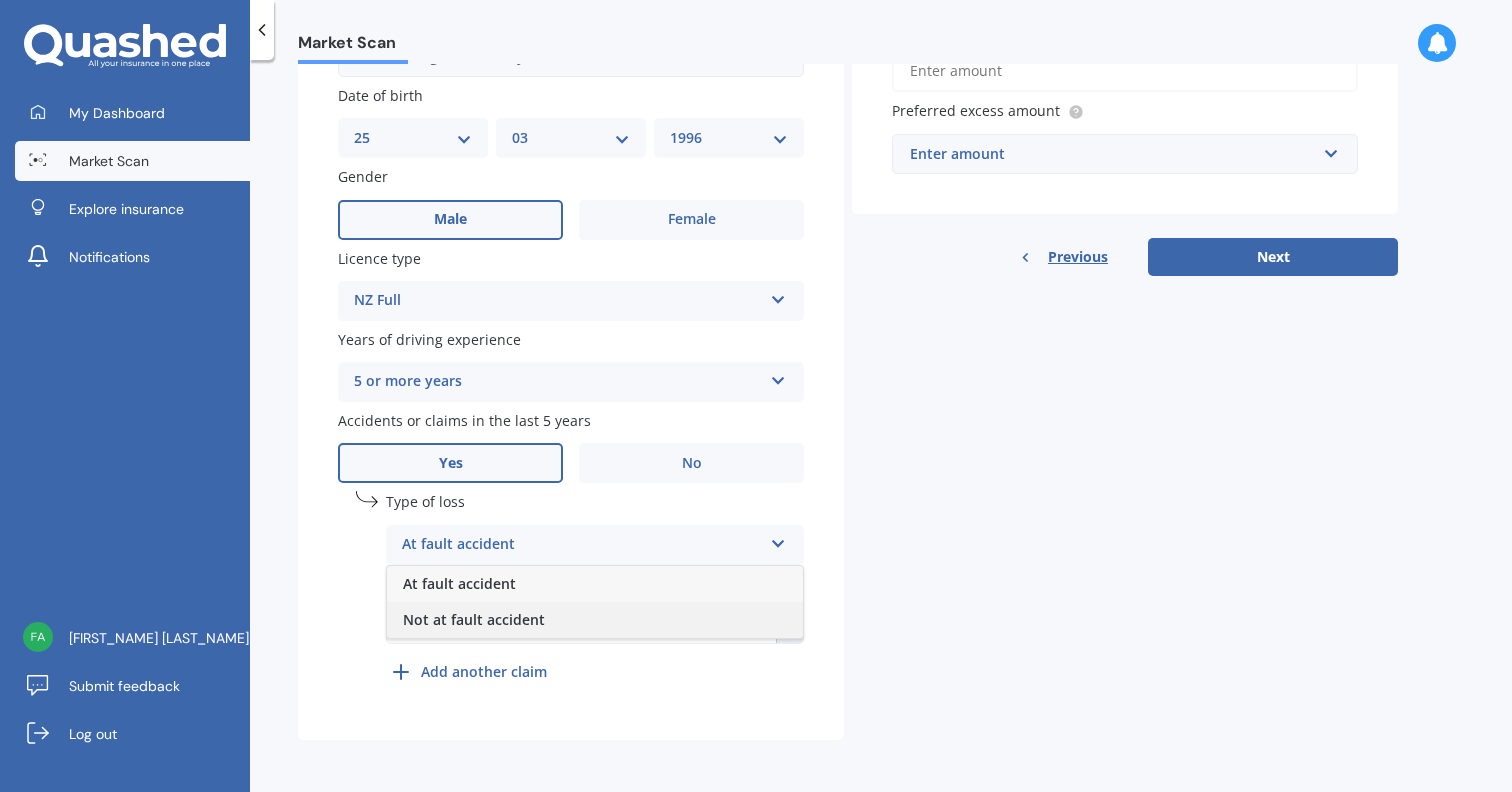 click on "Not at fault accident" at bounding box center [474, 619] 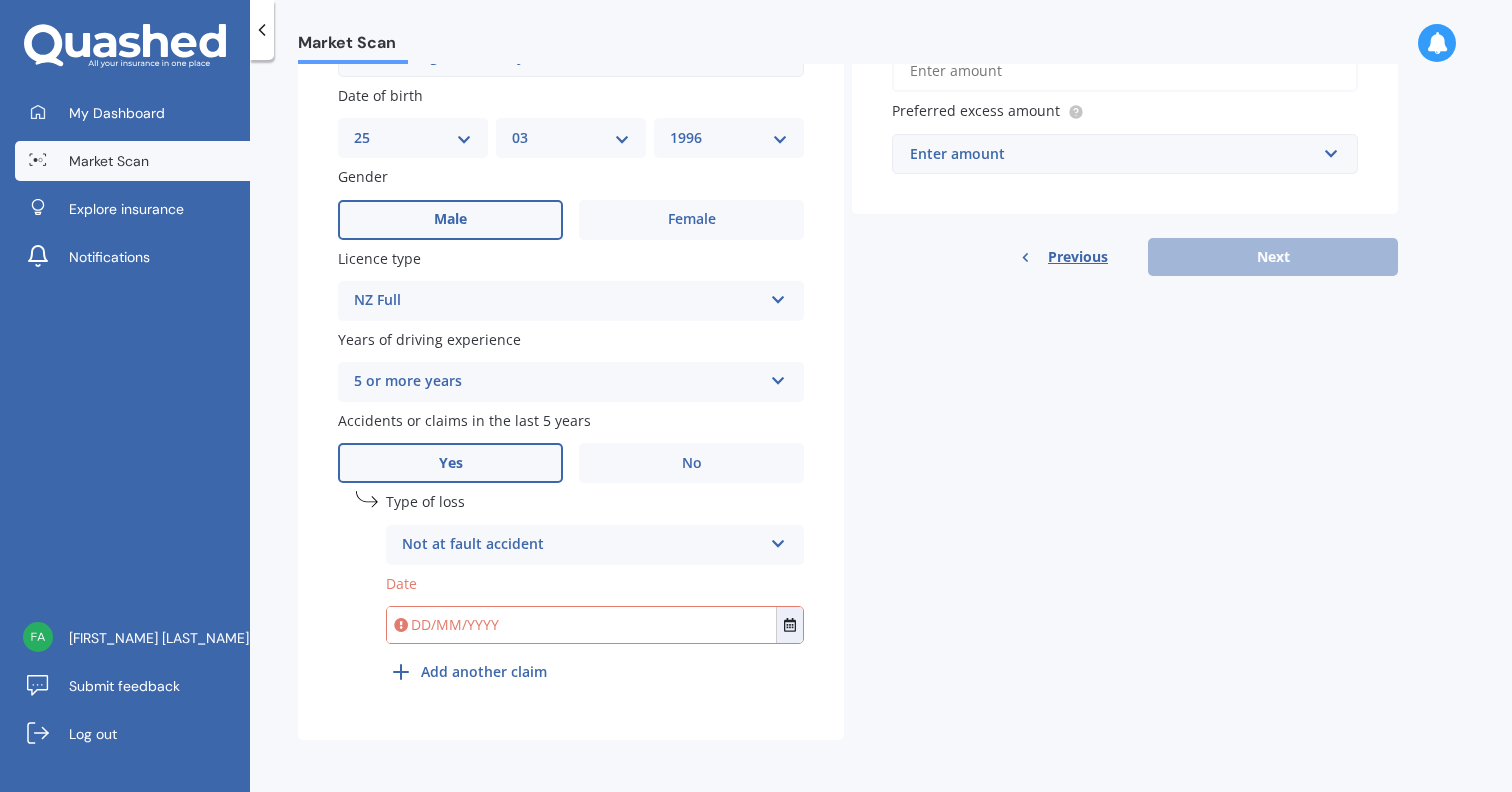 click at bounding box center (581, 625) 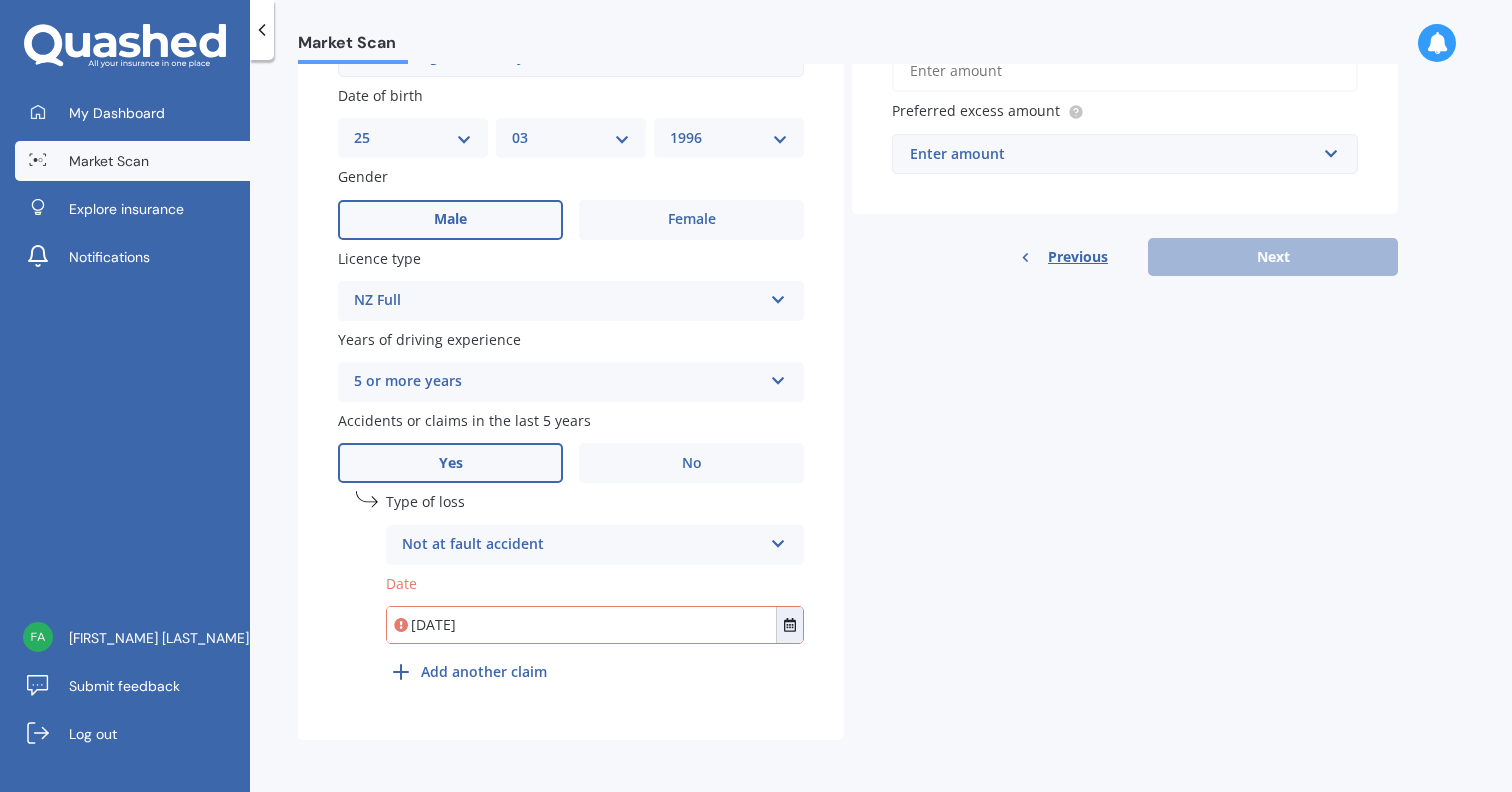 type on "01/08/2022" 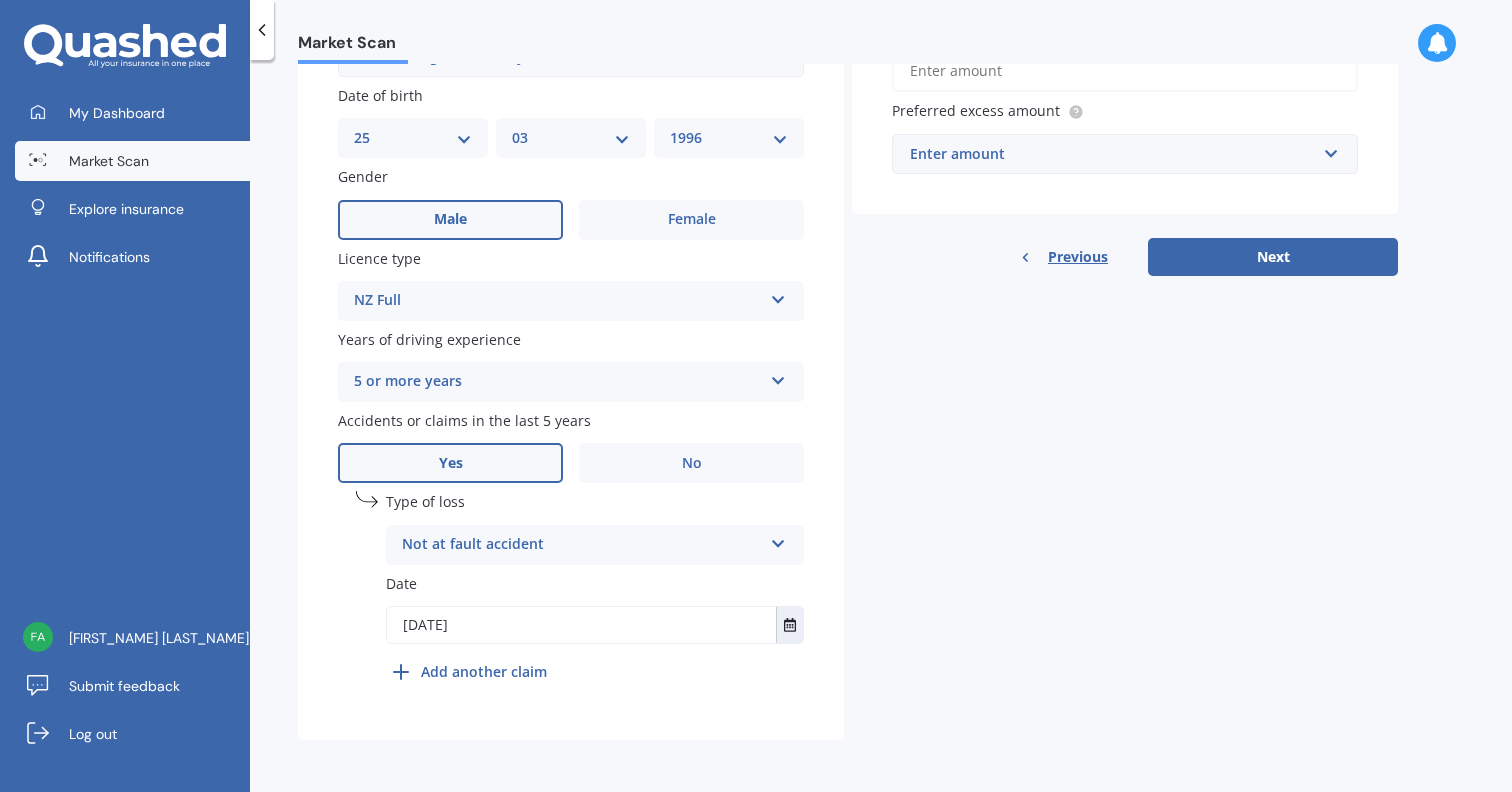 click on "Add another claim" at bounding box center (484, 671) 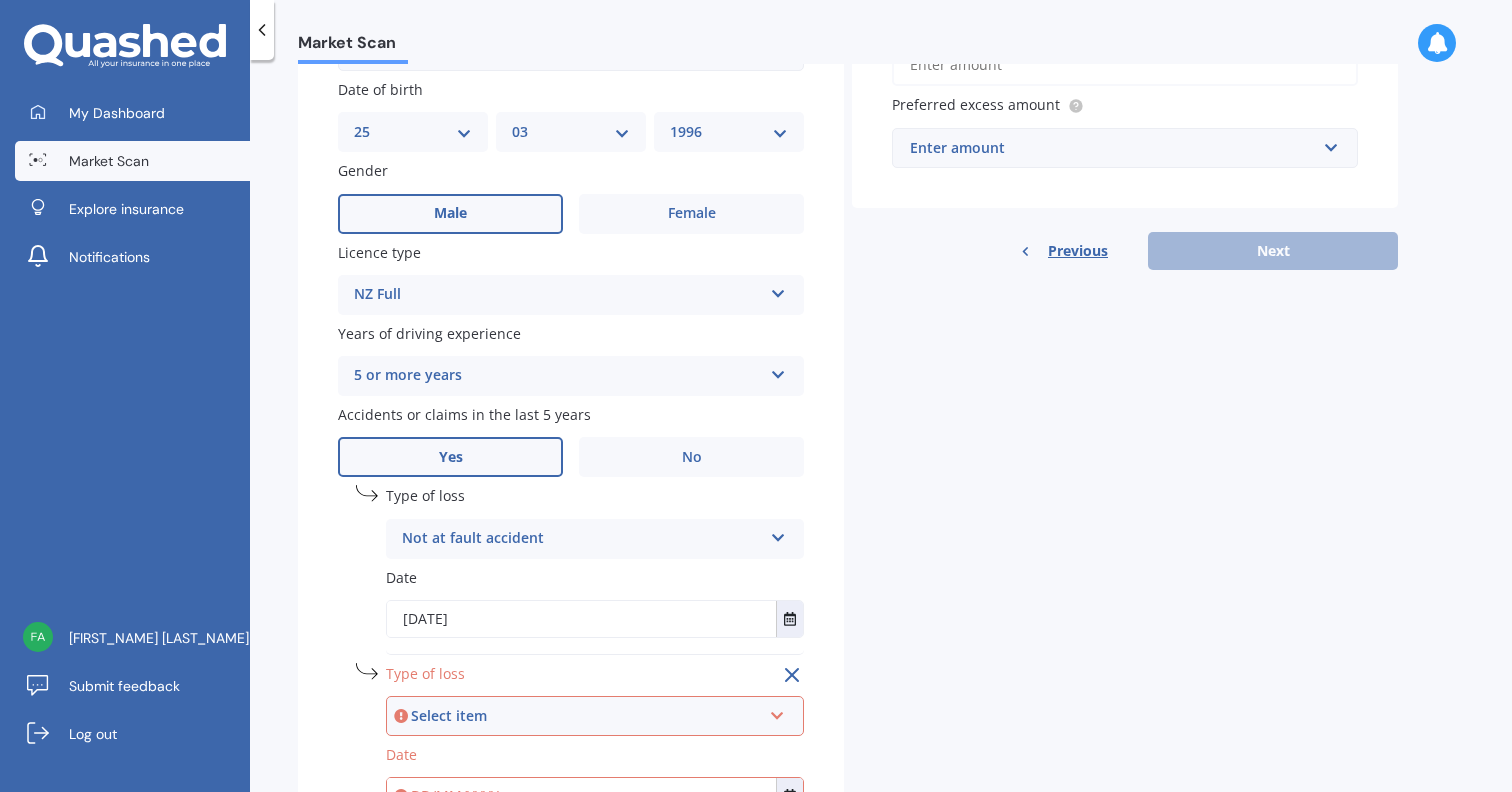 click on "Select item At fault accident Not at fault accident" at bounding box center [595, 716] 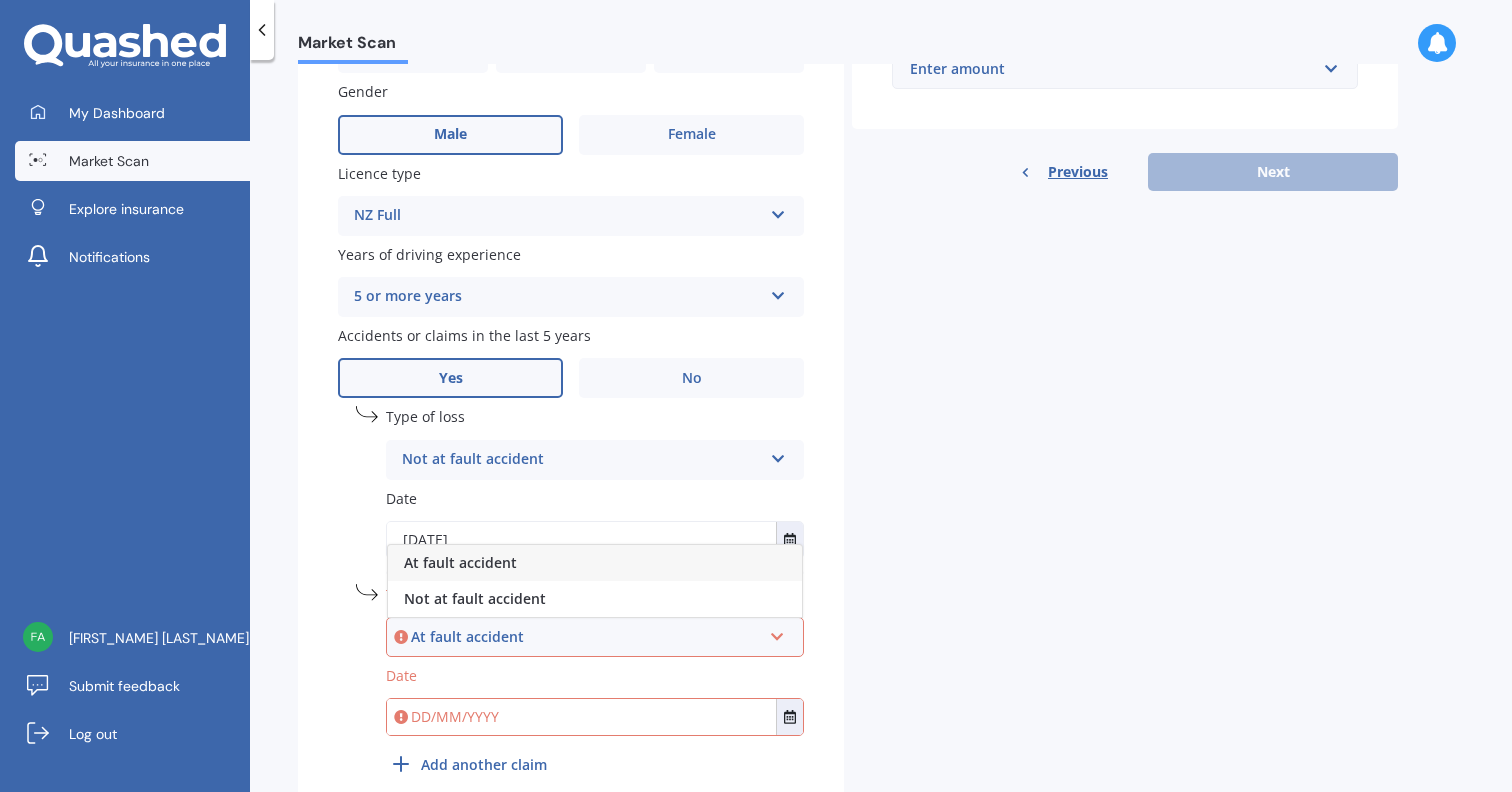 scroll, scrollTop: 786, scrollLeft: 0, axis: vertical 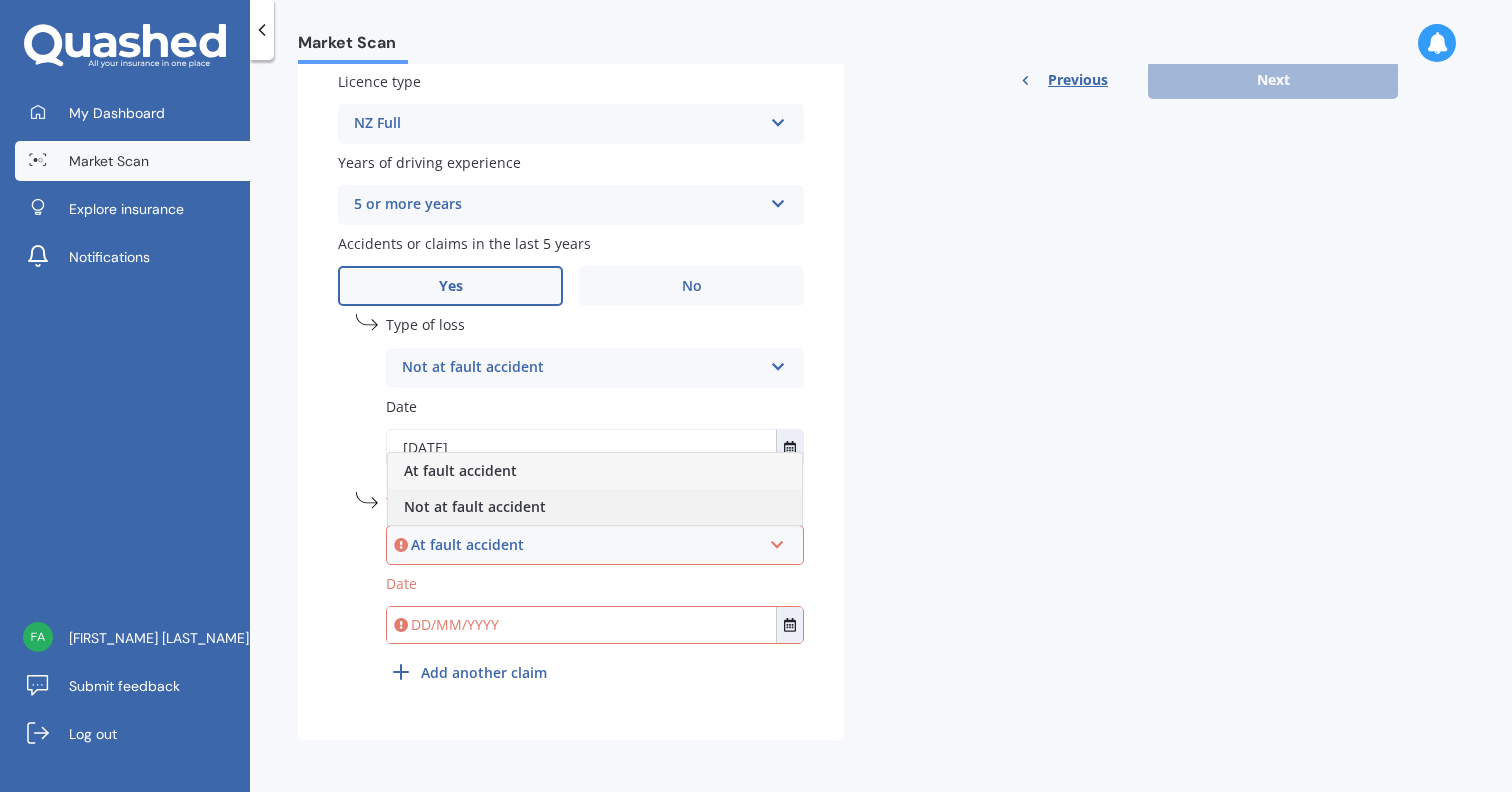 click on "Not at fault accident" at bounding box center [475, 506] 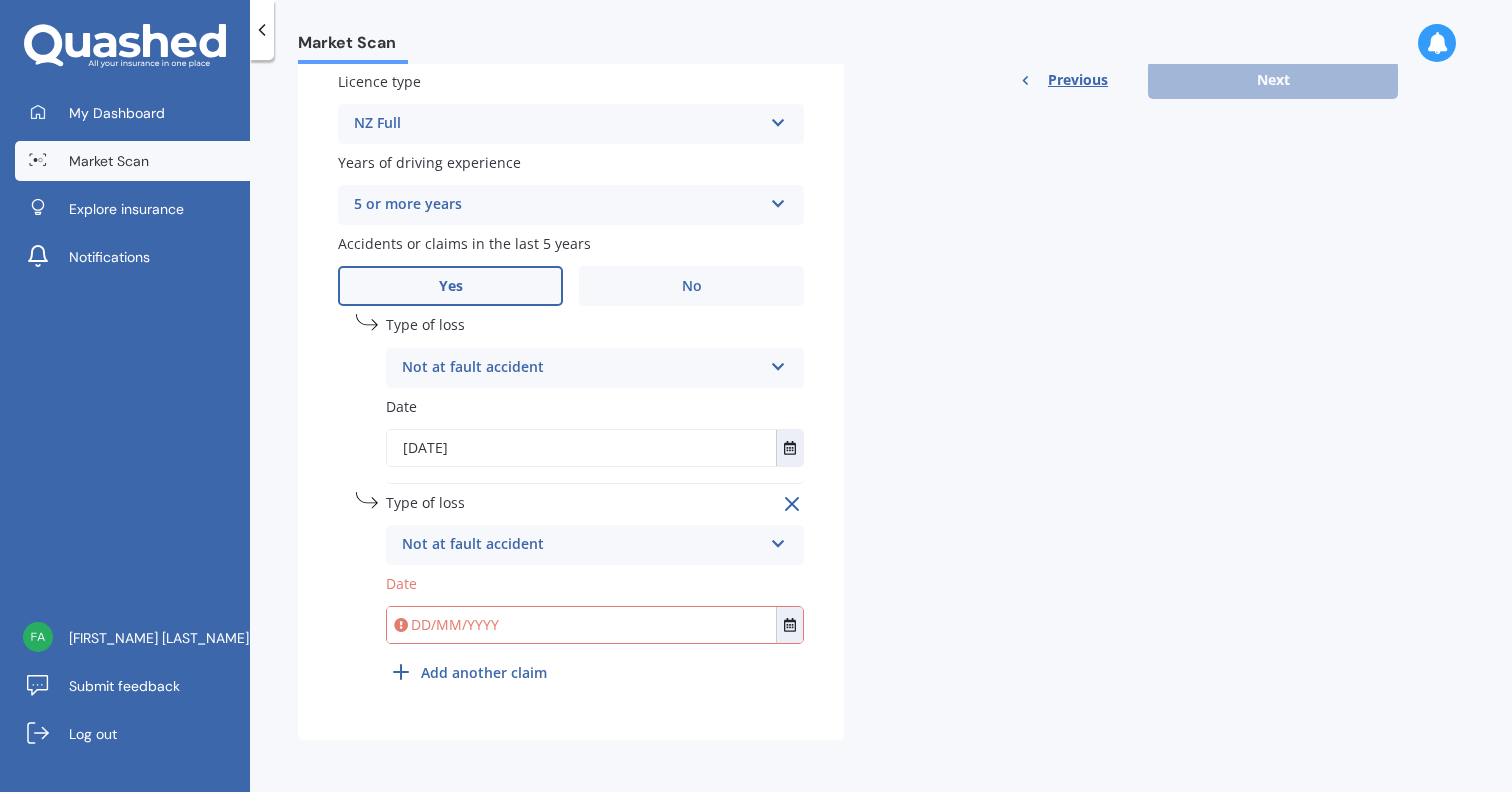 click at bounding box center [581, 625] 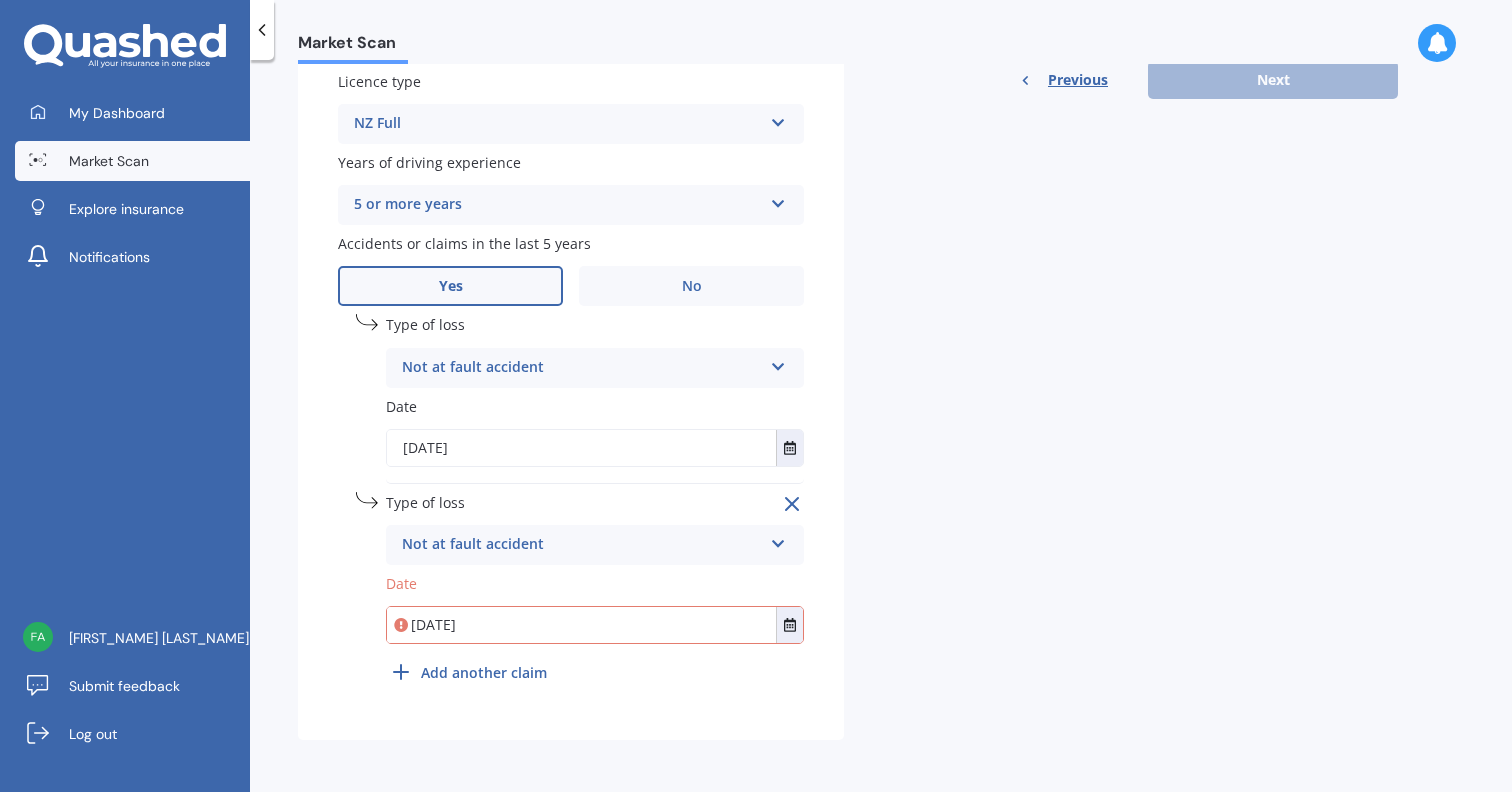 type on "01/07/2022" 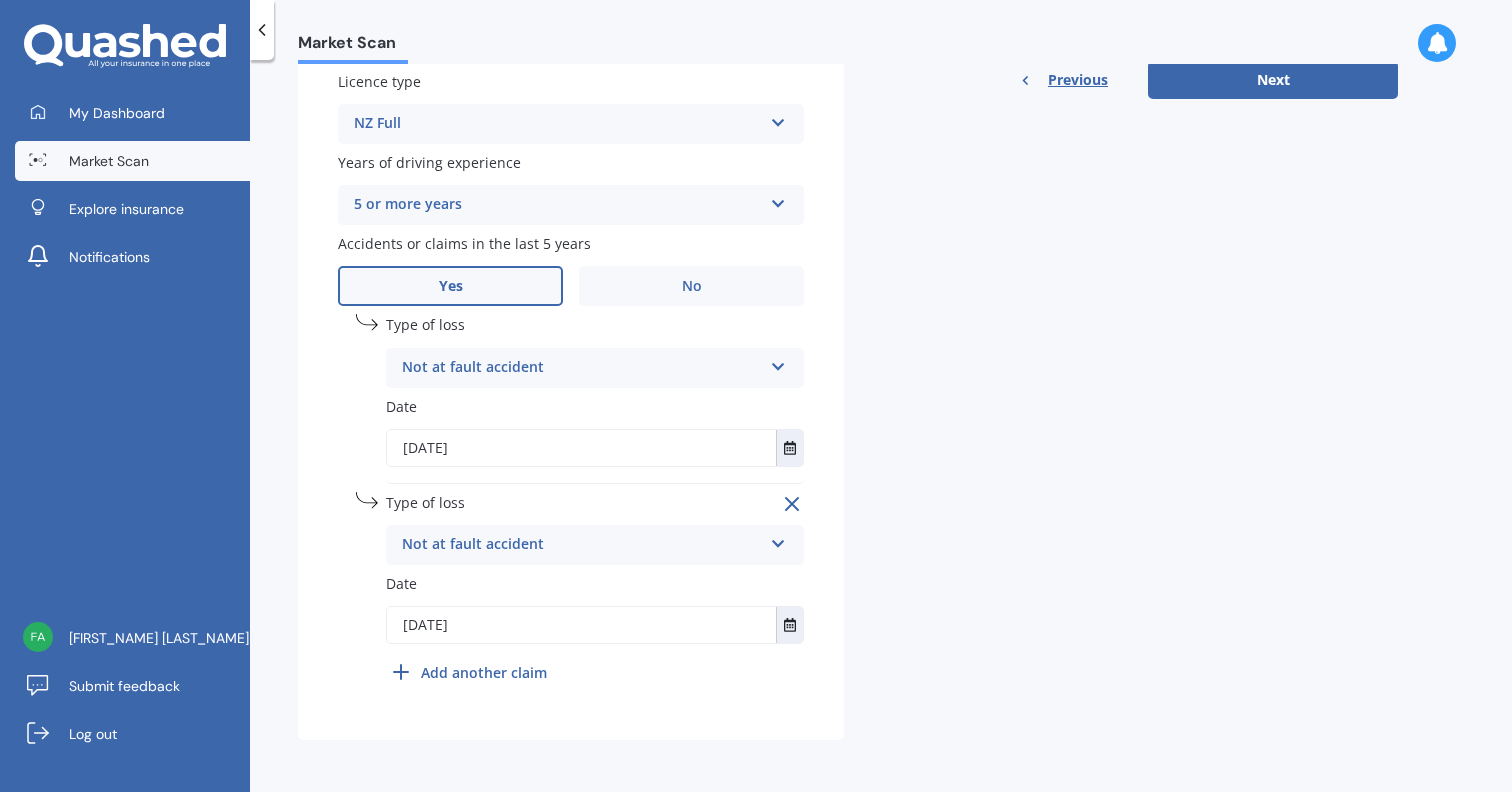 click on "Plate number Search I don’t have a number plate Year 2014 Make Select make AC ALFA ROMEO ASTON MARTIN AUDI AUSTIN BEDFORD Bentley BMW BYD CADILLAC CAN-AM CHERY CHEVROLET CHRYSLER Citroen CRUISEAIR CUPRA DAEWOO DAIHATSU DAIMLER DAMON DIAHATSU DODGE EXOCET FACTORY FIVE FERRARI FIAT Fiord FLEETWOOD FORD FOTON FRASER GEELY GENESIS GEORGIE BOY GMC GREAT WALL GWM HAVAL HILLMAN HINO HOLDEN HOLIDAY RAMBLER HONDA HUMMER HYUNDAI INFINITI ISUZU IVECO JAC JAECOO JAGUAR JEEP KGM KIA LADA LAMBORGHINI LANCIA LANDROVER LDV LEAPMOTOR LEXUS LINCOLN LOTUS LUNAR M.G M.G. MAHINDRA MASERATI MAZDA MCLAREN MERCEDES AMG Mercedes Benz MERCEDES-AMG MERCURY MINI Mitsubishi MORGAN MORRIS NEWMAR Nissan OMODA OPEL OXFORD PEUGEOT Plymouth Polestar PONTIAC PORSCHE PROTON RAM Range Rover Rayne RENAULT ROLLS ROYCE ROVER SAAB SATURN SEAT SHELBY SKODA SMART SSANGYONG SUBARU SUZUKI TATA TESLA TIFFIN Toyota TRIUMPH TVR Vauxhall VOLKSWAGEN VOLVO WESTFIELD WINNEBAGO ZX Model Select model AS 460 CT 200 ES 300 ES 350 GS 250 GS 300 GS 350 GS 430 GS F" at bounding box center [571, 79] 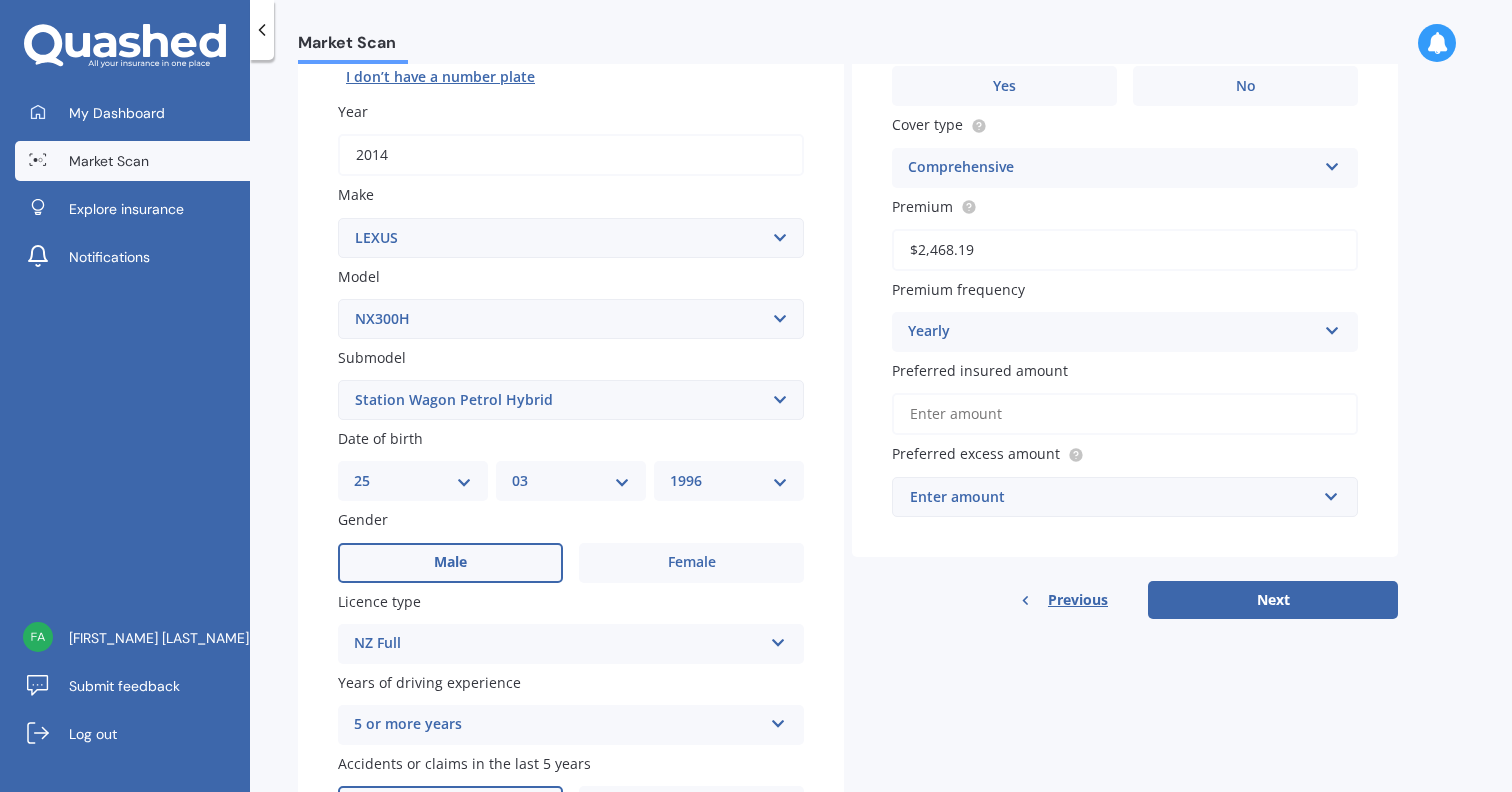 scroll, scrollTop: 0, scrollLeft: 0, axis: both 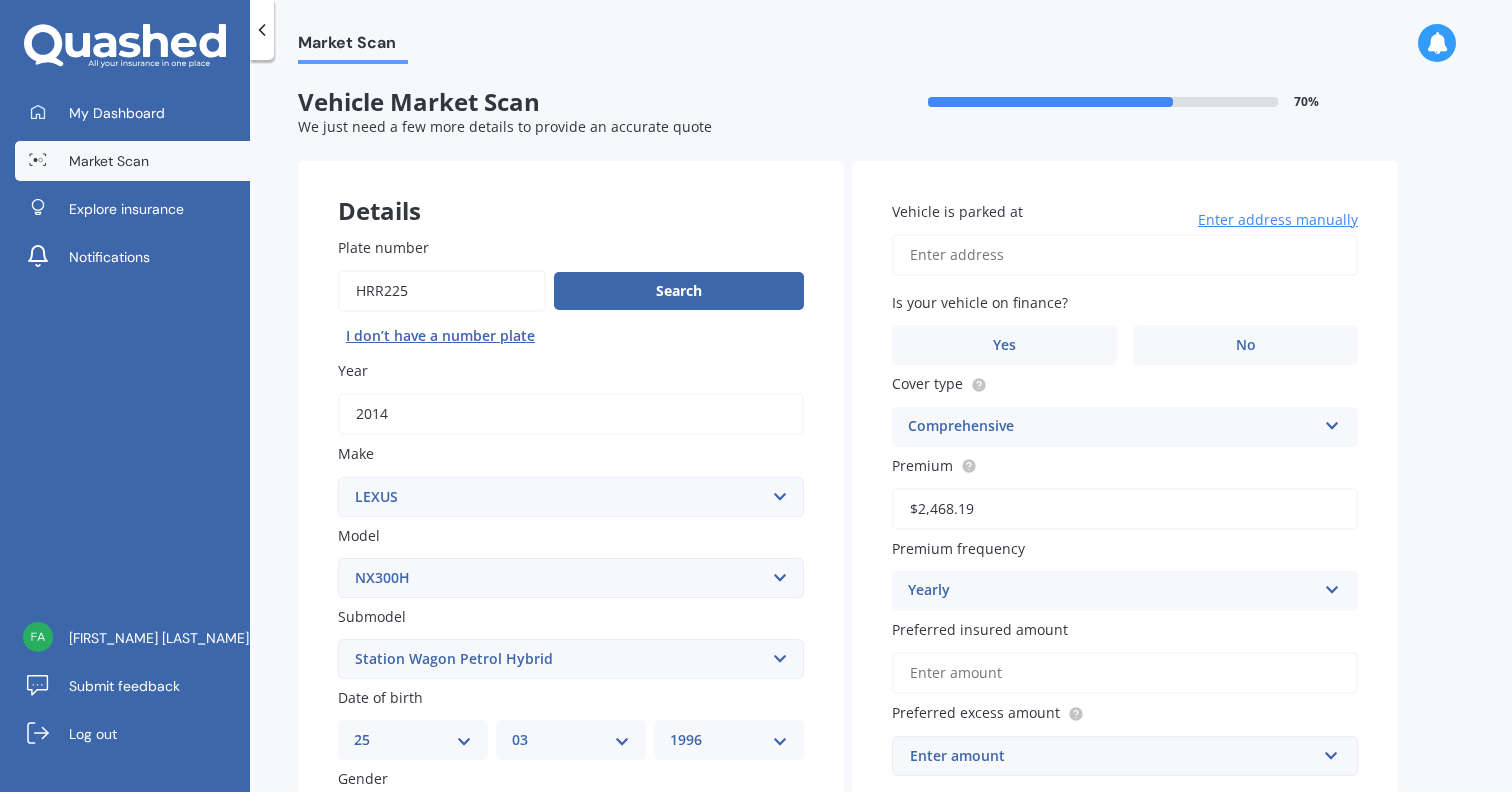 click on "Vehicle is parked at" at bounding box center [1125, 255] 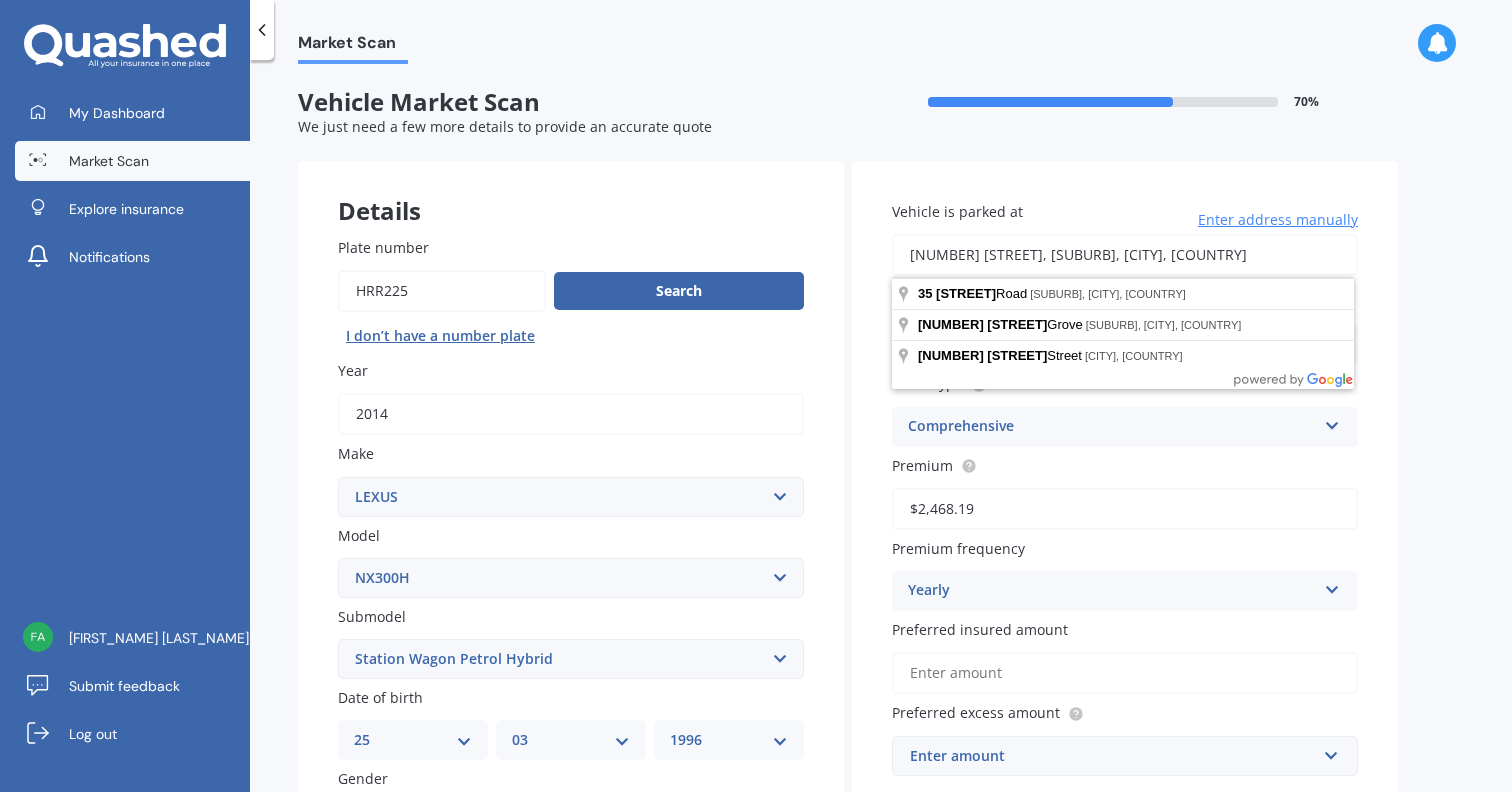 type on "35 Aldersgate Road, Hillsborough, Auckland 1042" 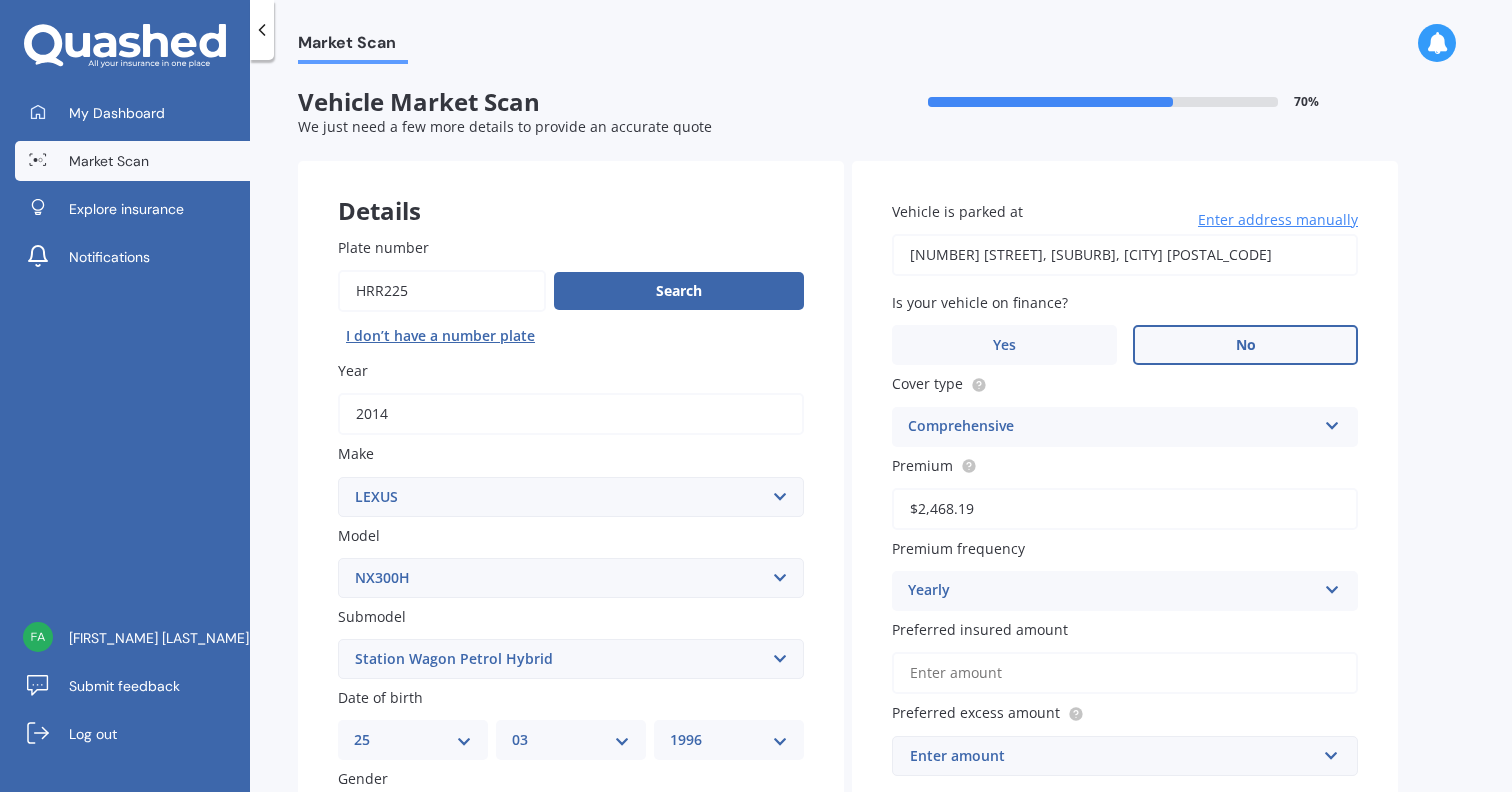 click on "No" at bounding box center [1245, 345] 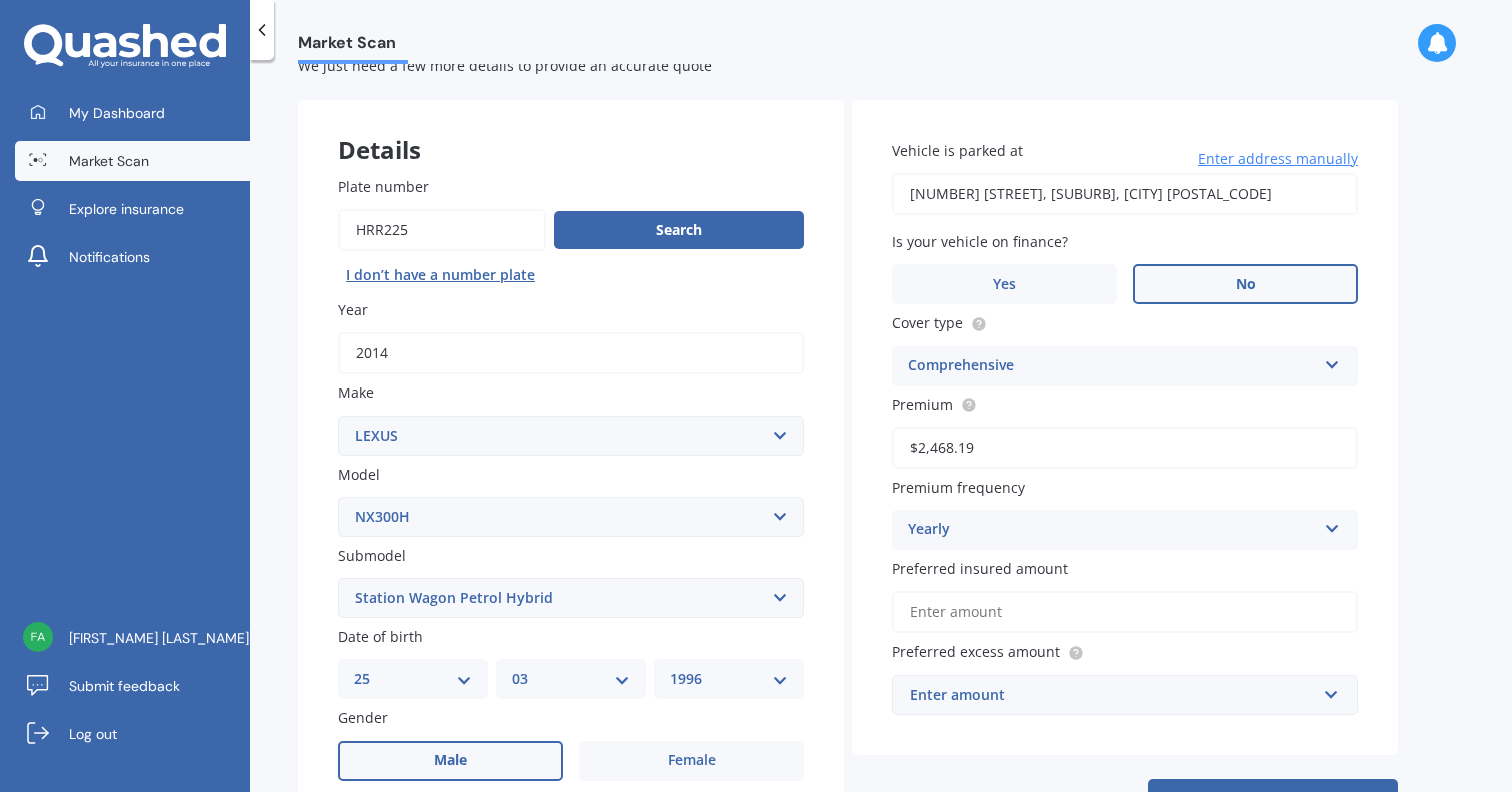 scroll, scrollTop: 85, scrollLeft: 0, axis: vertical 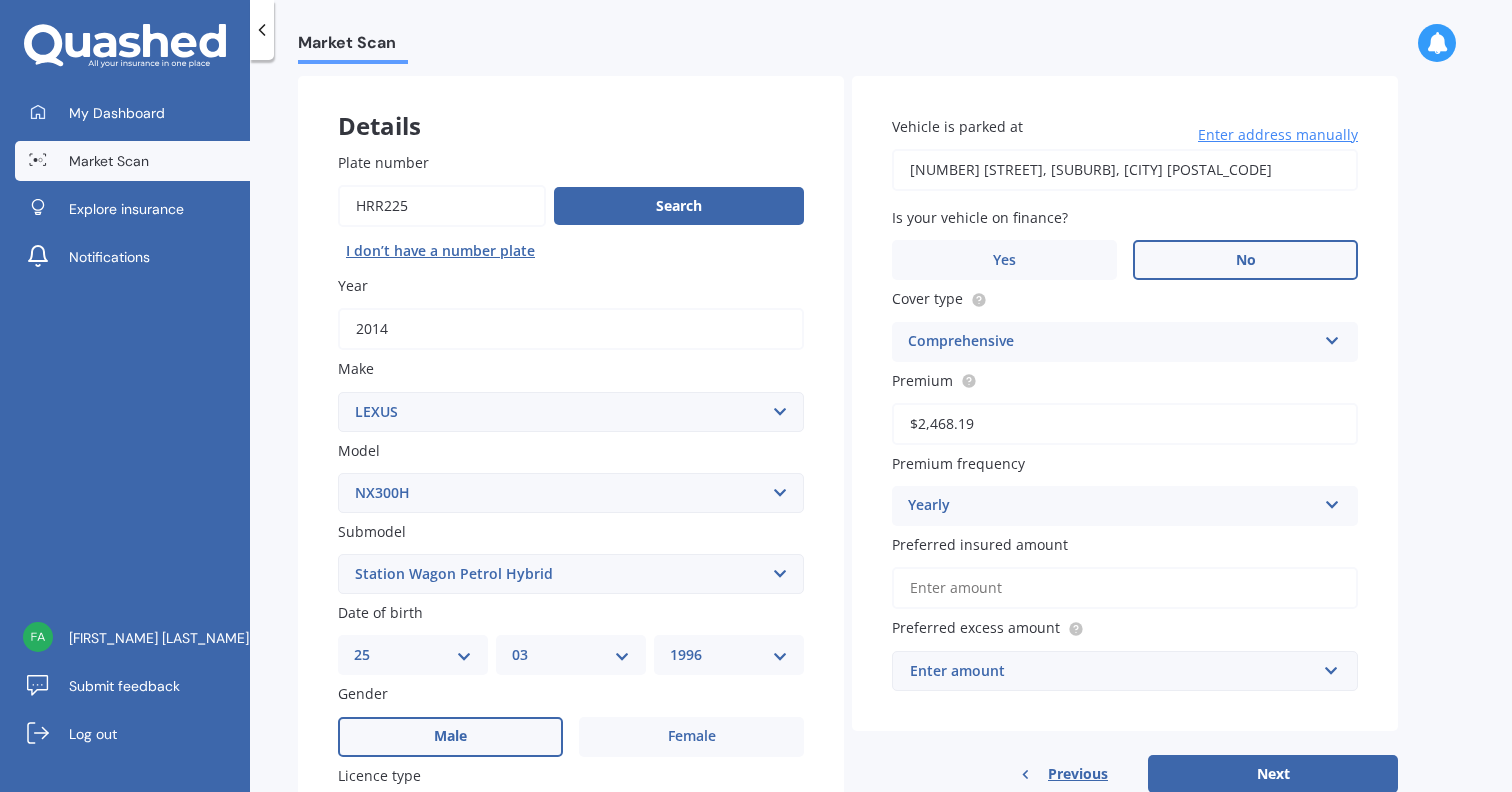 click on "Comprehensive" at bounding box center [1112, 342] 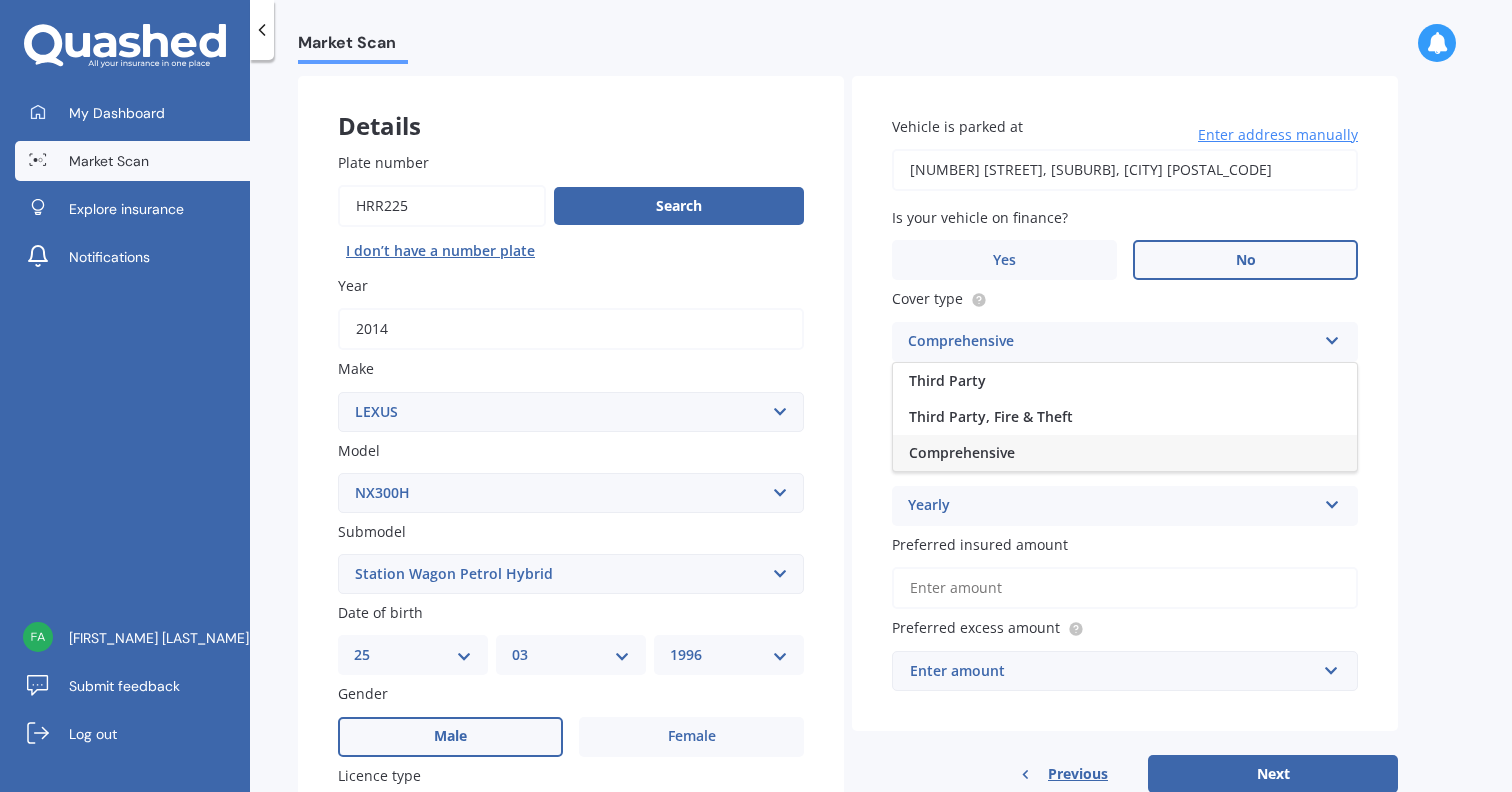 click on "Market Scan Vehicle Market Scan 70 % We just need a few more details to provide an accurate quote Details Plate number Search I don’t have a number plate Year 2014 Make Select make AC ALFA ROMEO ASTON MARTIN AUDI AUSTIN BEDFORD Bentley BMW BYD CADILLAC CAN-AM CHERY CHEVROLET CHRYSLER Citroen CRUISEAIR CUPRA DAEWOO DAIHATSU DAIMLER DAMON DIAHATSU DODGE EXOCET FACTORY FIVE FERRARI FIAT Fiord FLEETWOOD FORD FOTON FRASER GEELY GENESIS GEORGIE BOY GMC GREAT WALL GWM HAVAL HILLMAN HINO HOLDEN HOLIDAY RAMBLER HONDA HUMMER HYUNDAI INFINITI ISUZU IVECO JAC JAECOO JAGUAR JEEP KGM KIA LADA LAMBORGHINI LANCIA LANDROVER LDV LEAPMOTOR LEXUS LINCOLN LOTUS LUNAR M.G M.G. MAHINDRA MASERATI MAZDA MCLAREN MERCEDES AMG Mercedes Benz MERCEDES-AMG MERCURY MINI Mitsubishi MORGAN MORRIS NEWMAR Nissan OMODA OPEL OXFORD PEUGEOT Plymouth Polestar PONTIAC PORSCHE PROTON RAM Range Rover Rayne RENAULT ROLLS ROYCE ROVER SAAB SATURN SEAT SHELBY SKODA SMART SSANGYONG SUBARU SUZUKI TATA TESLA TIFFIN Toyota TRIUMPH TVR Vauxhall VOLKSWAGEN ZX" at bounding box center (881, 430) 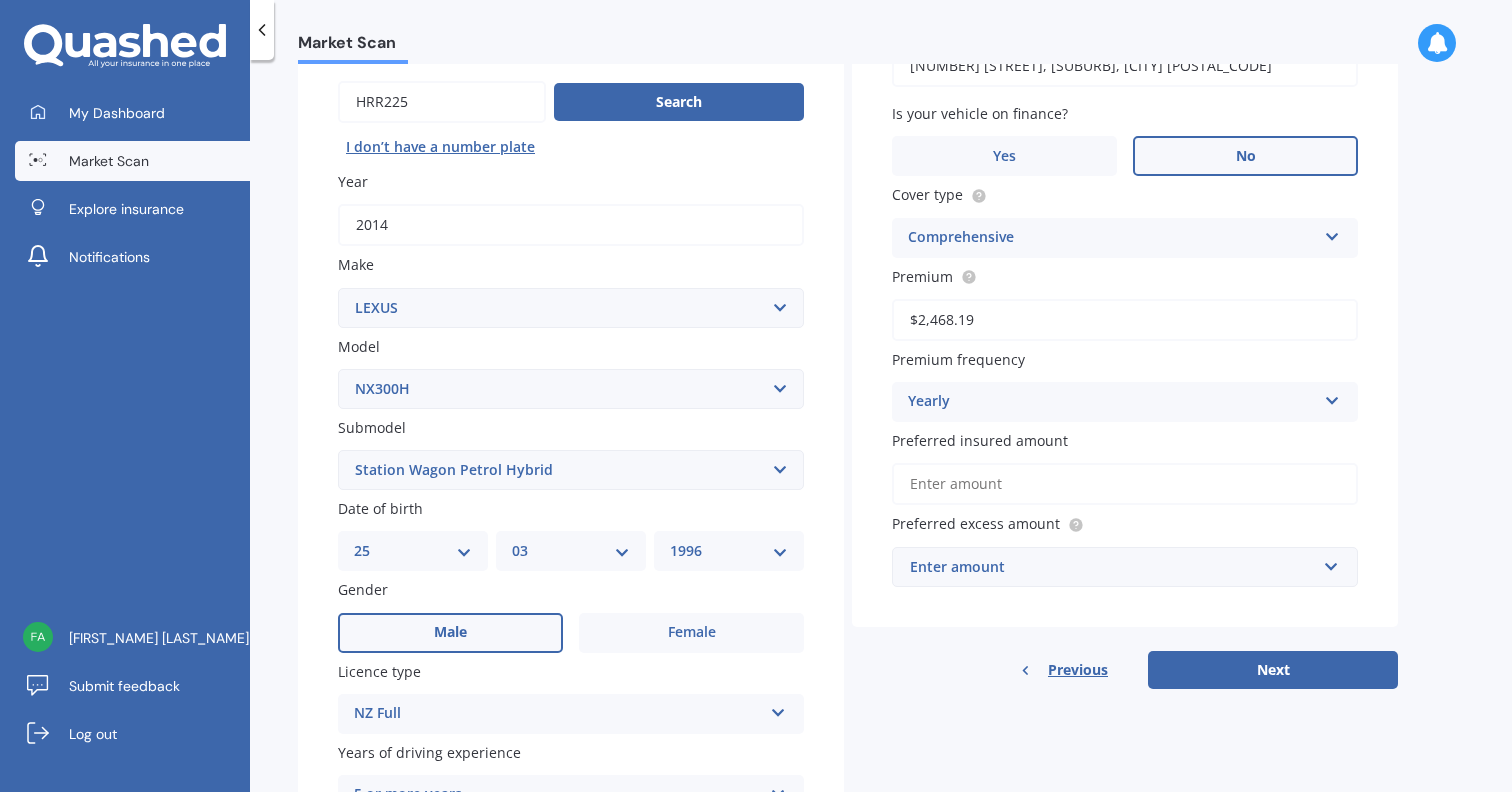 scroll, scrollTop: 232, scrollLeft: 0, axis: vertical 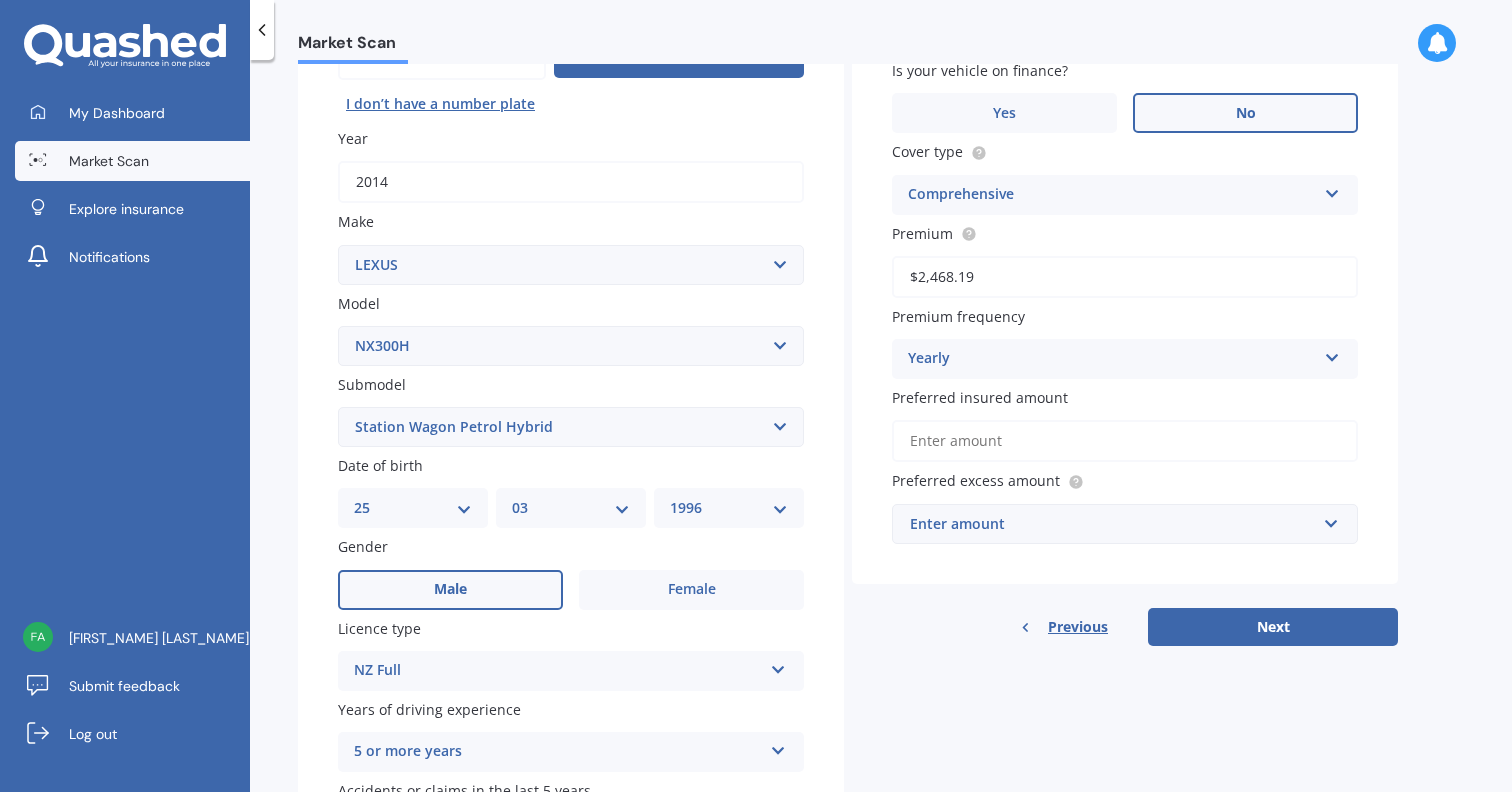 click on "Preferred insured amount" at bounding box center [1125, 441] 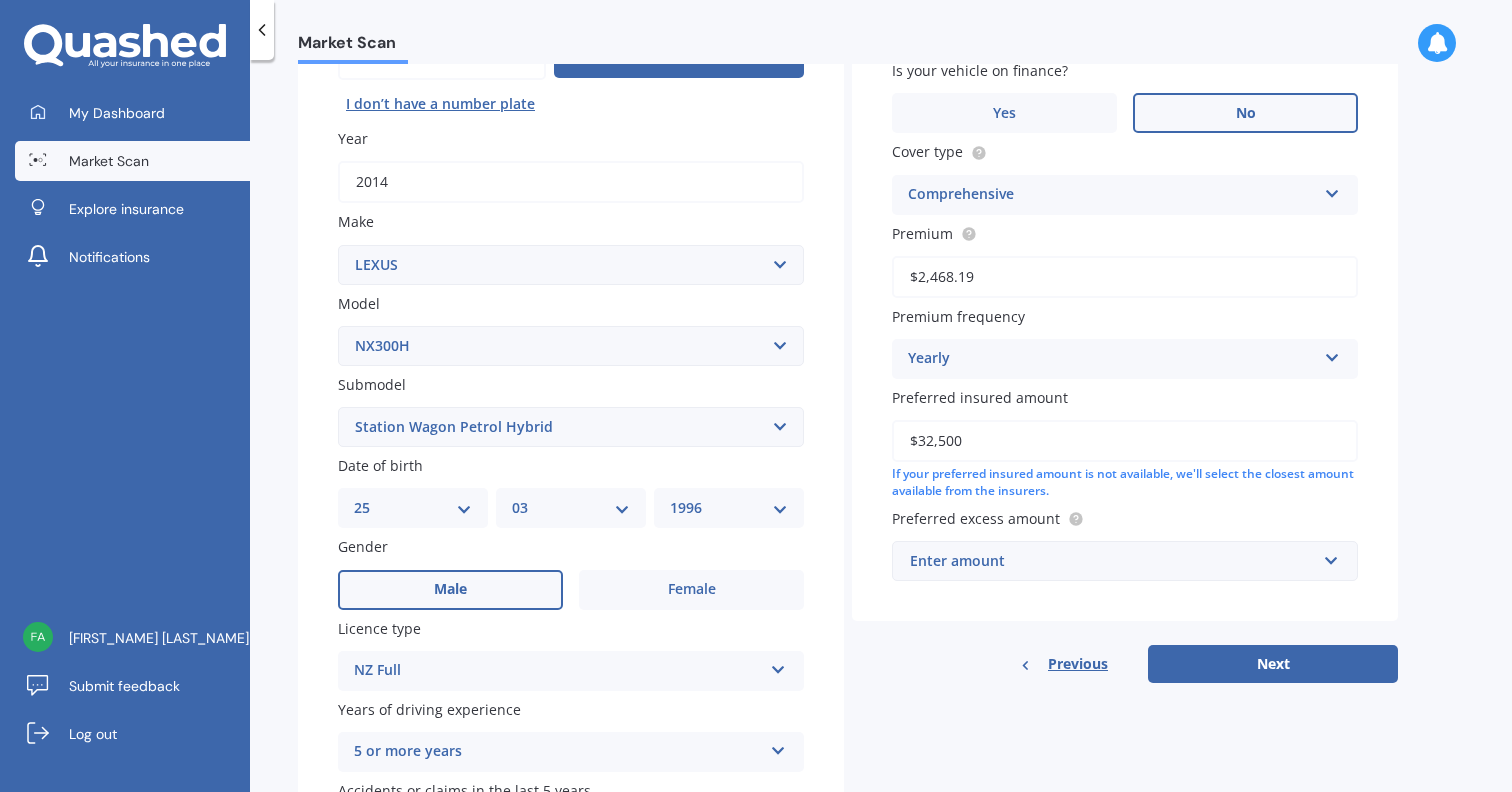 type on "$32,500" 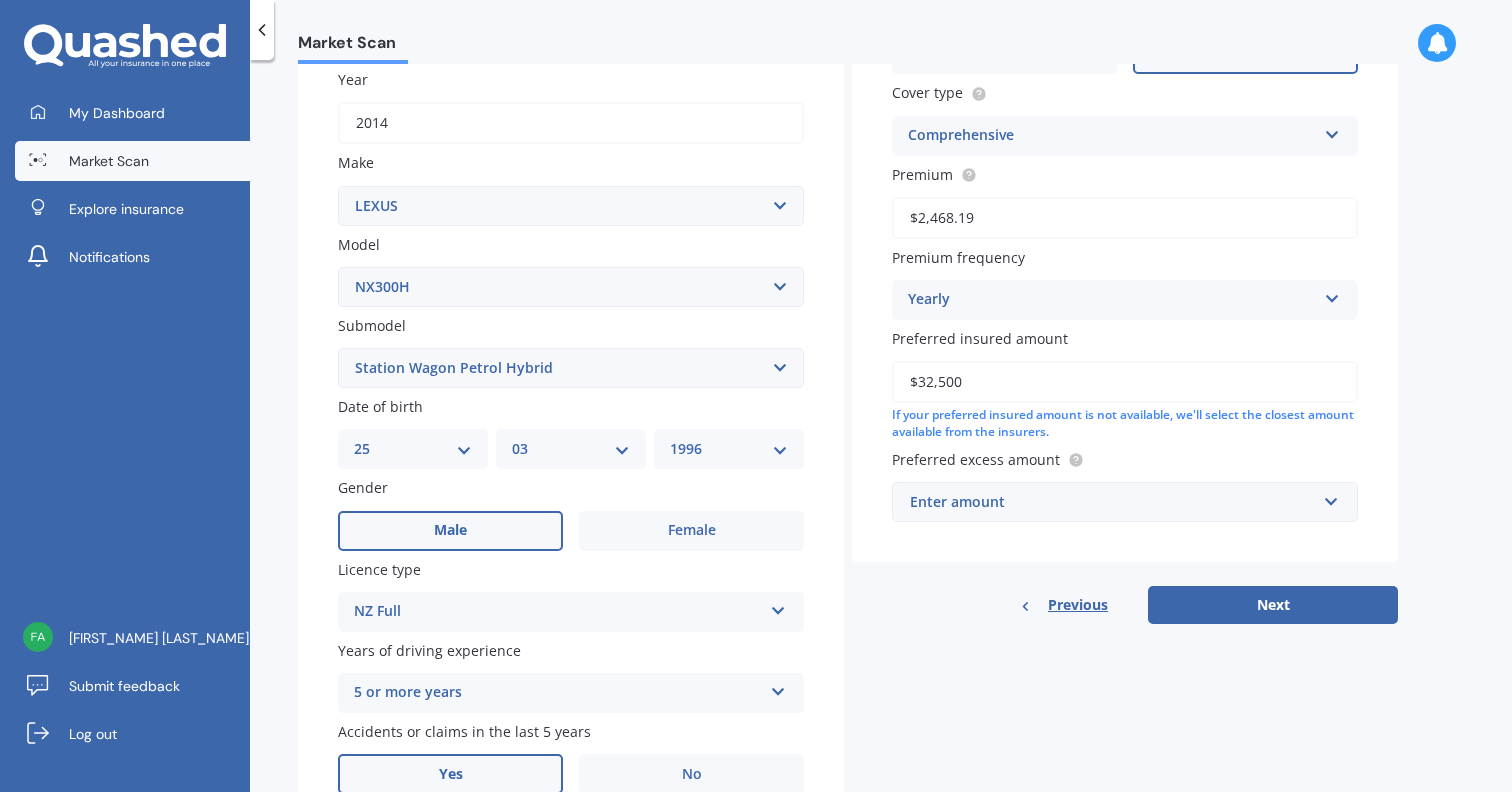 scroll, scrollTop: 294, scrollLeft: 0, axis: vertical 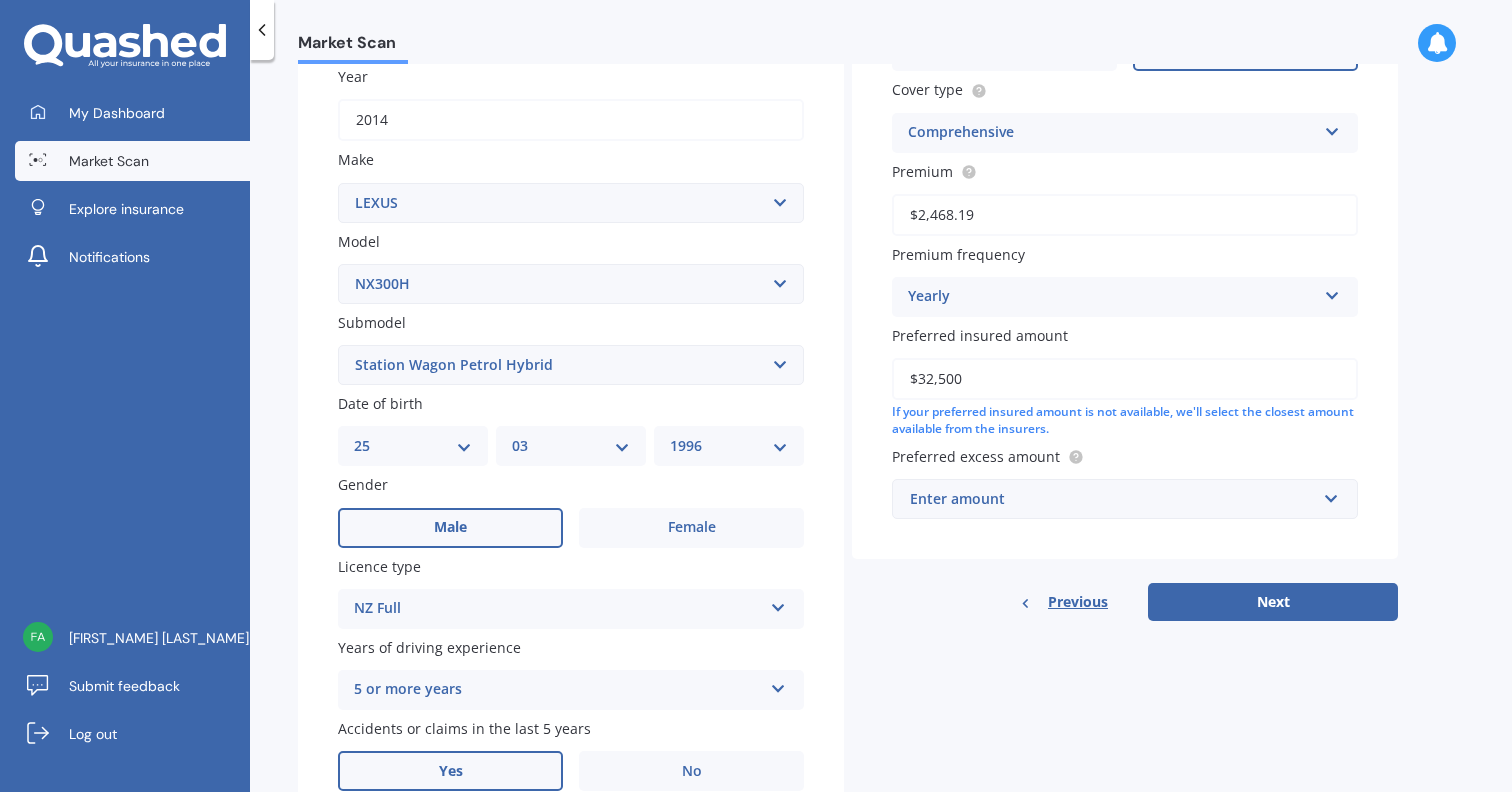 click on "Enter amount" at bounding box center [1113, 499] 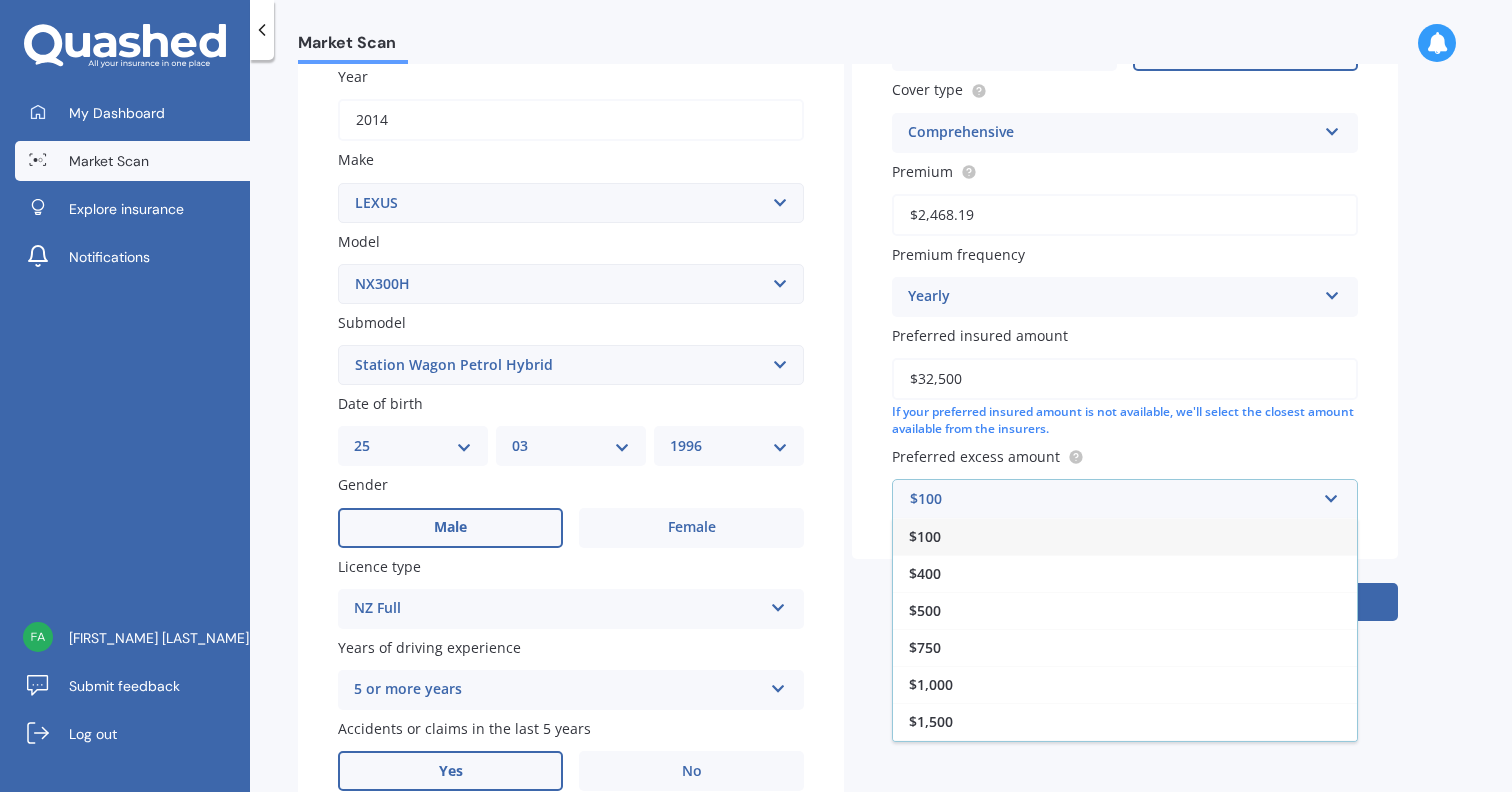 click on "$100" at bounding box center (1125, 536) 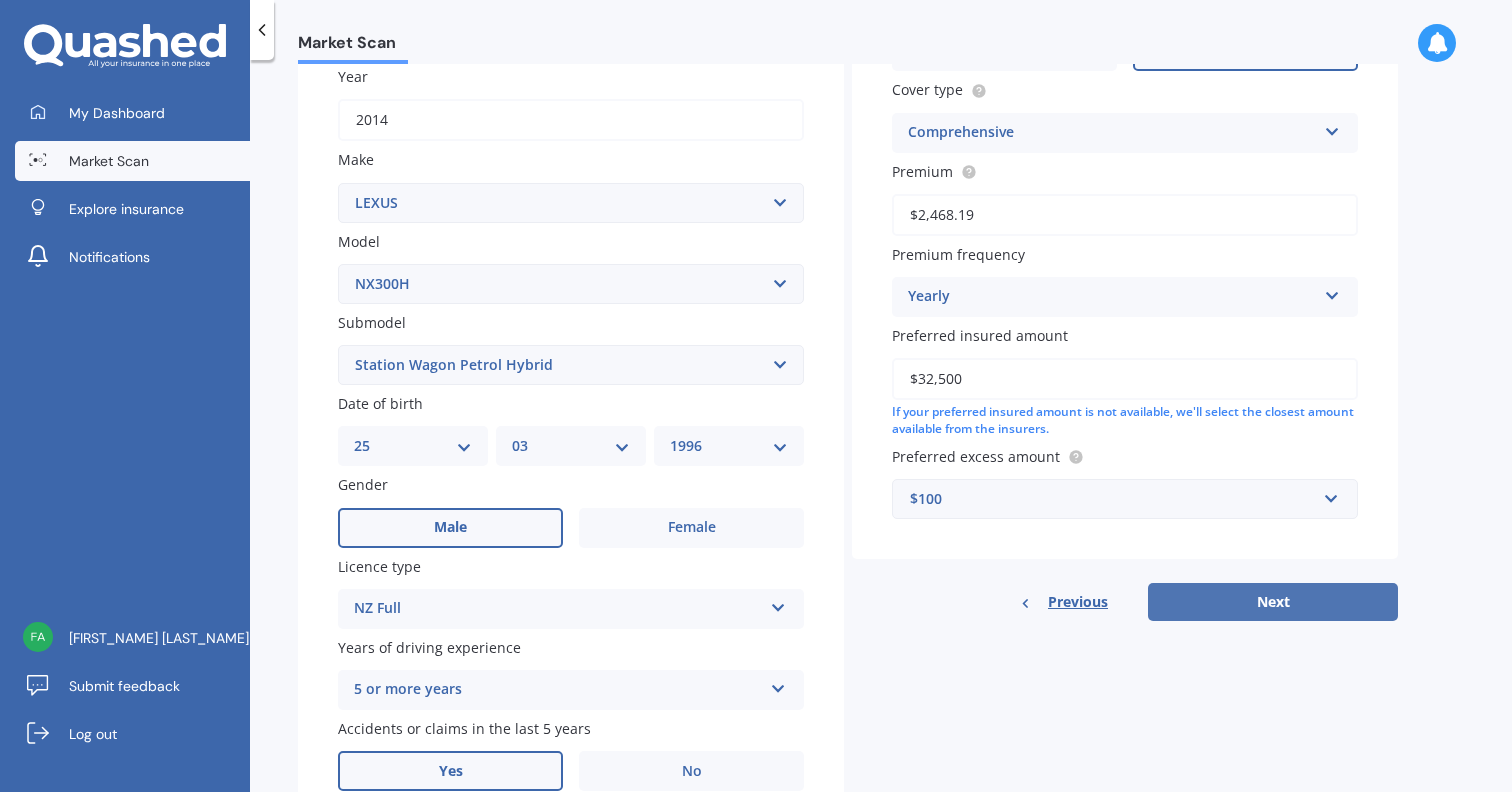 click on "Next" at bounding box center (1273, 602) 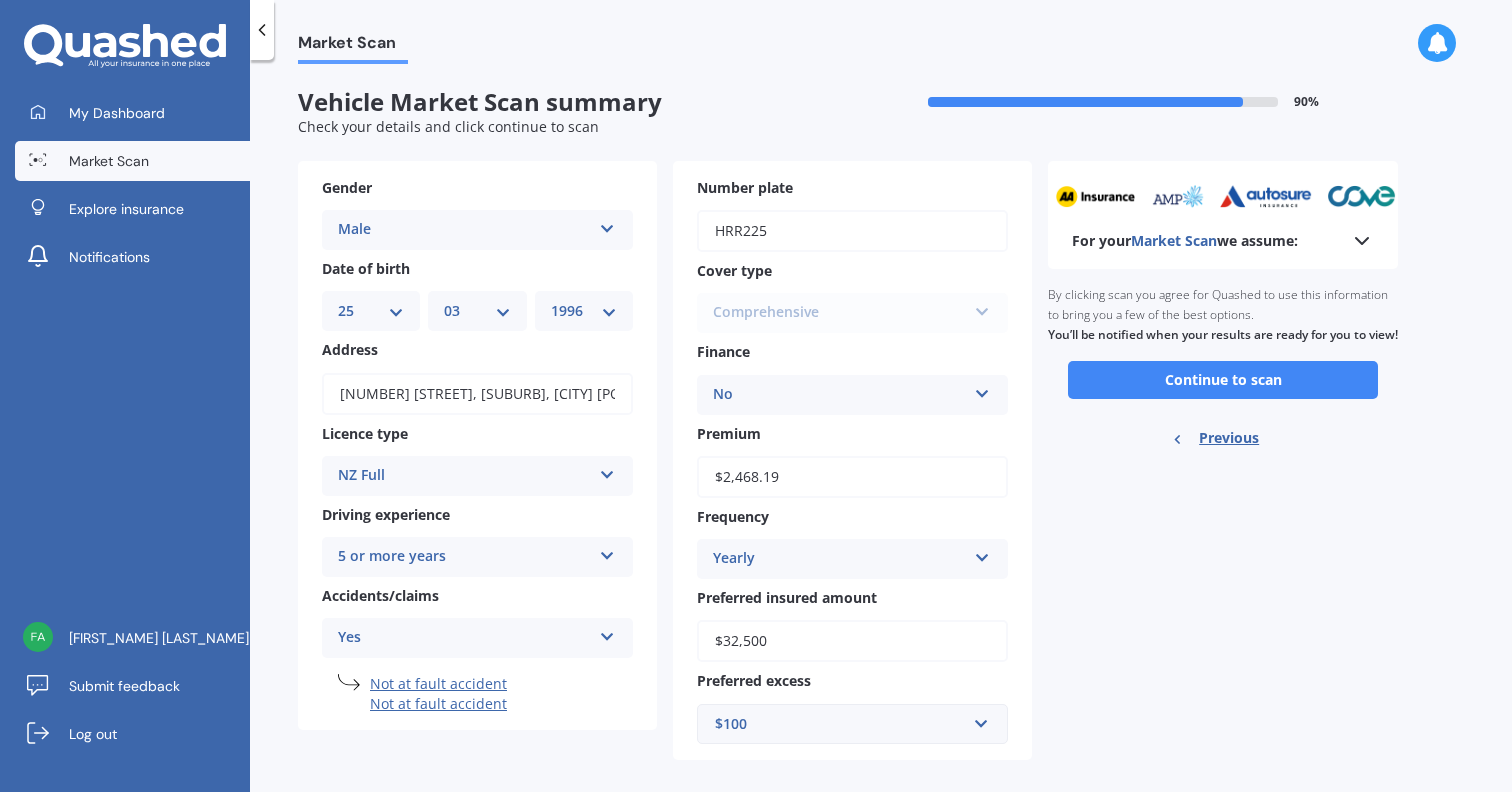 scroll, scrollTop: 22, scrollLeft: 0, axis: vertical 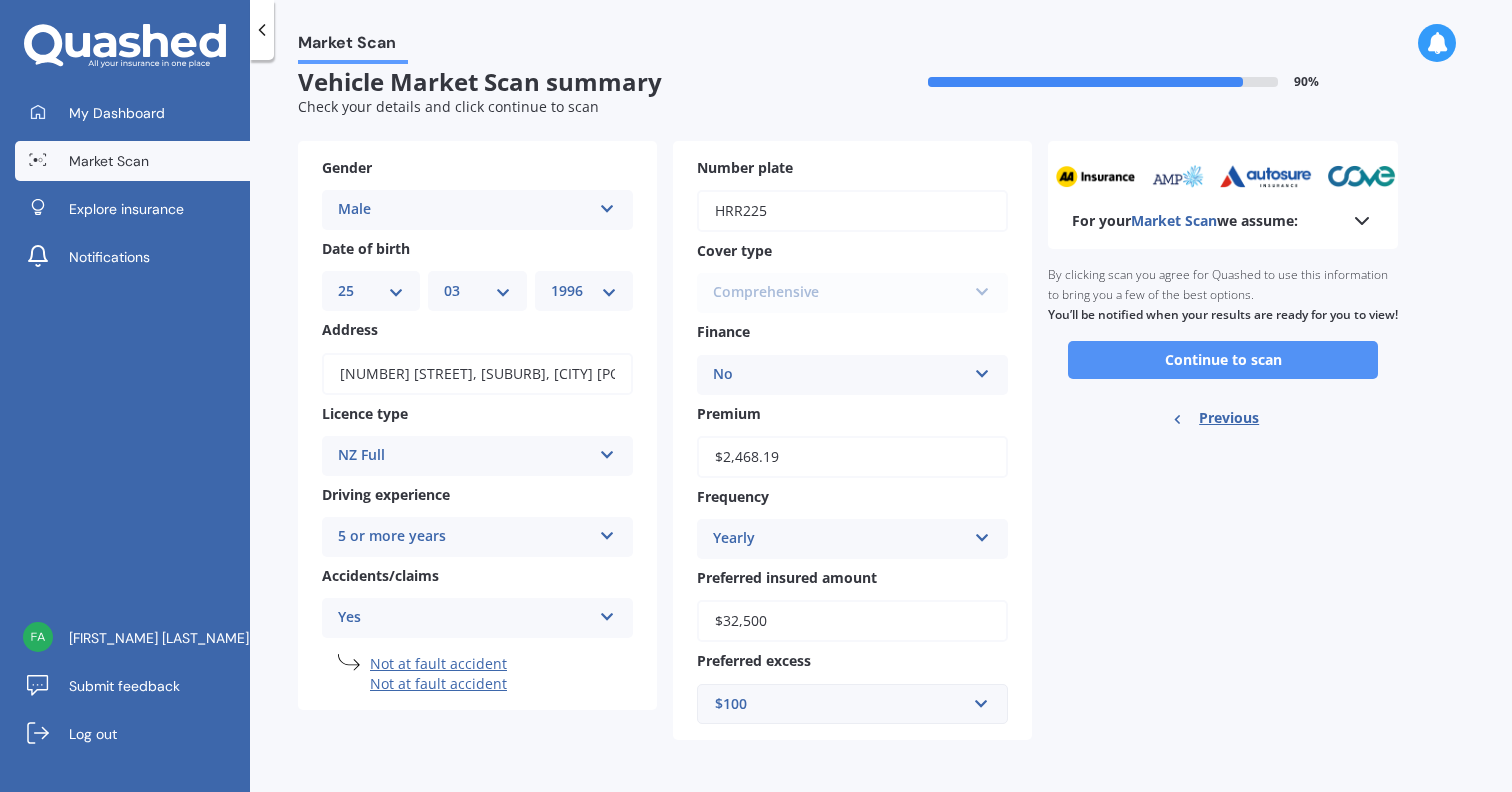 click on "Continue to scan" at bounding box center [1223, 360] 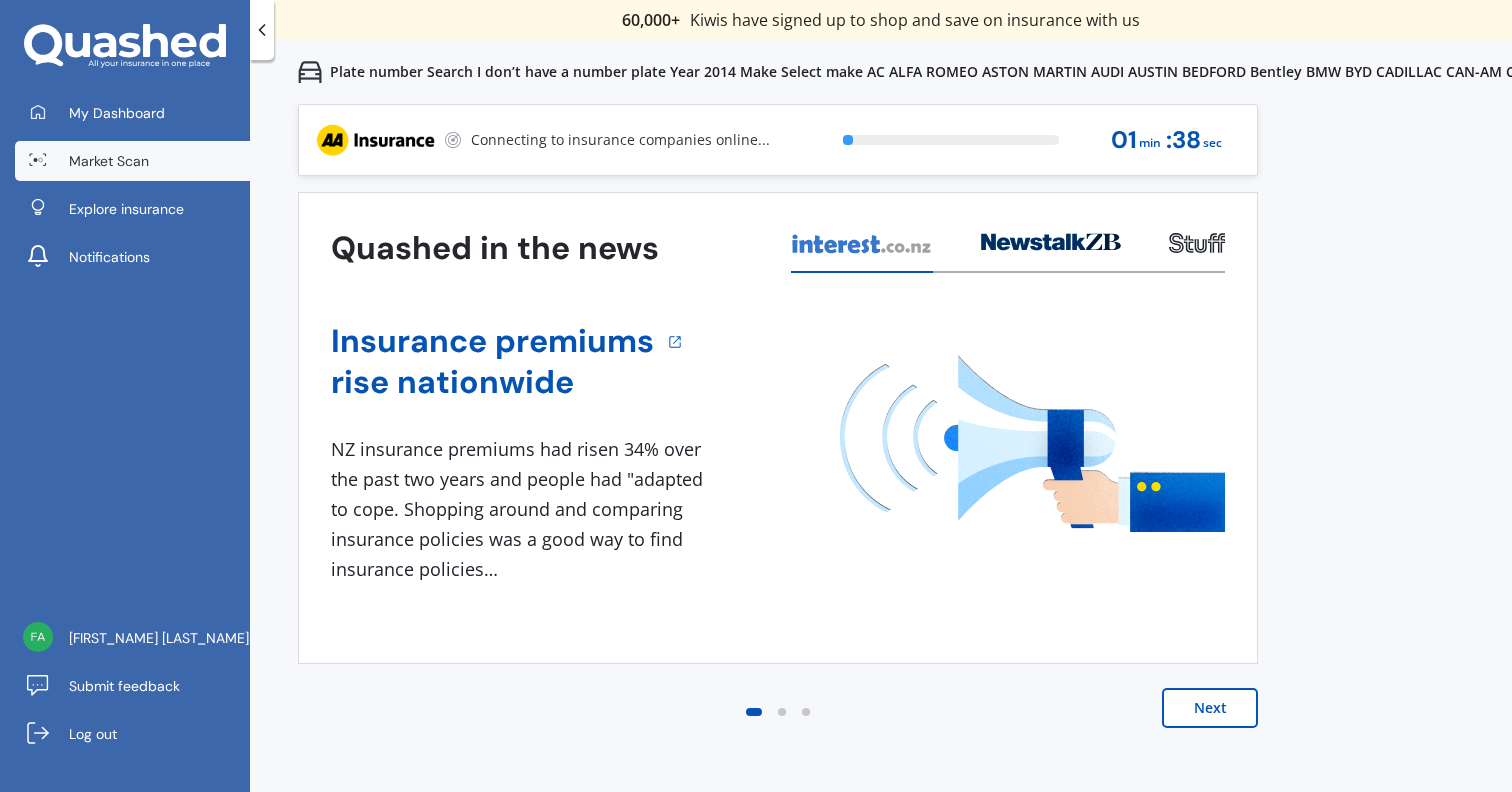 scroll, scrollTop: 0, scrollLeft: 0, axis: both 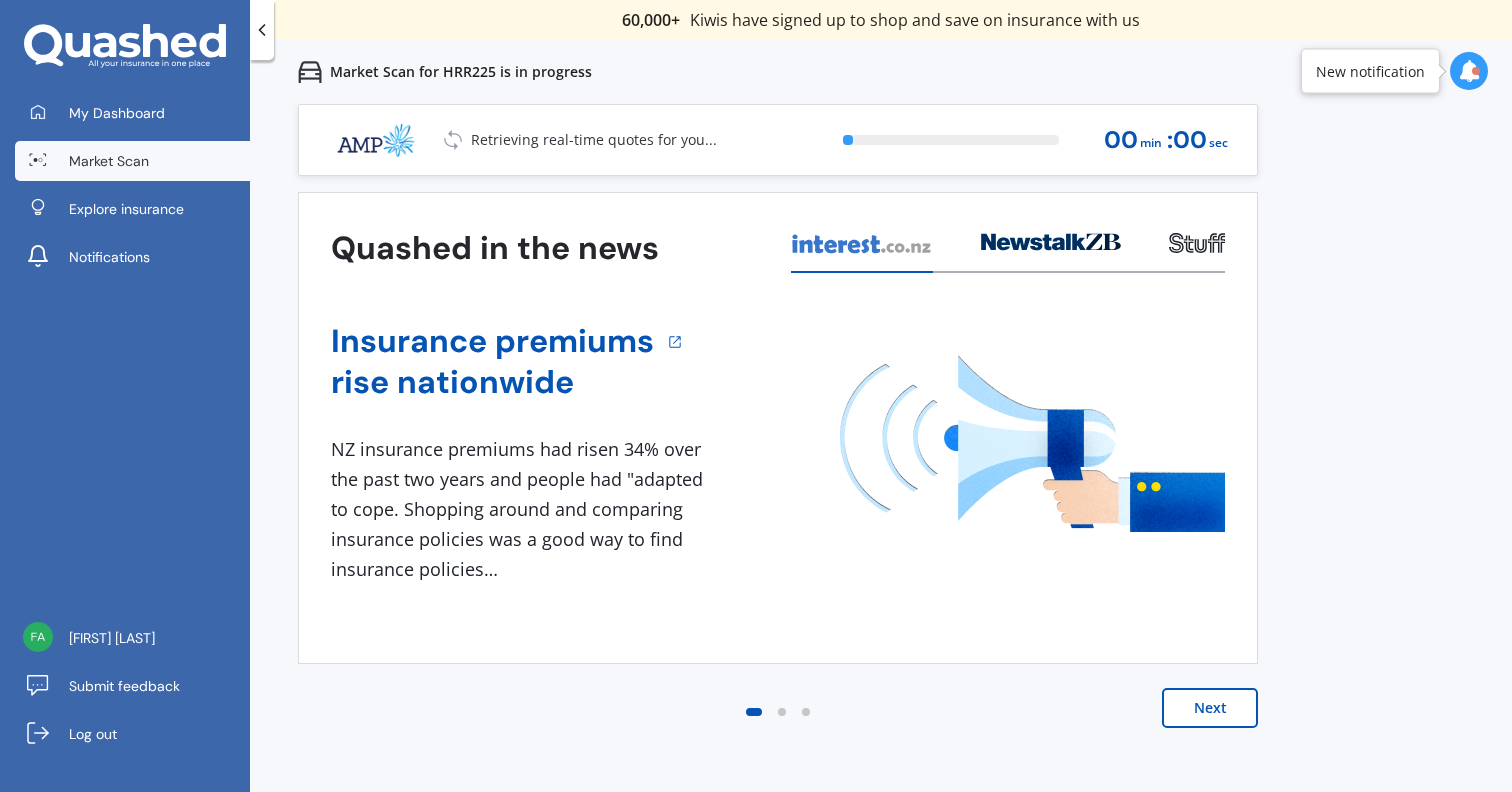 click on "Retrieving real-time quotes for you..." at bounding box center [594, 140] 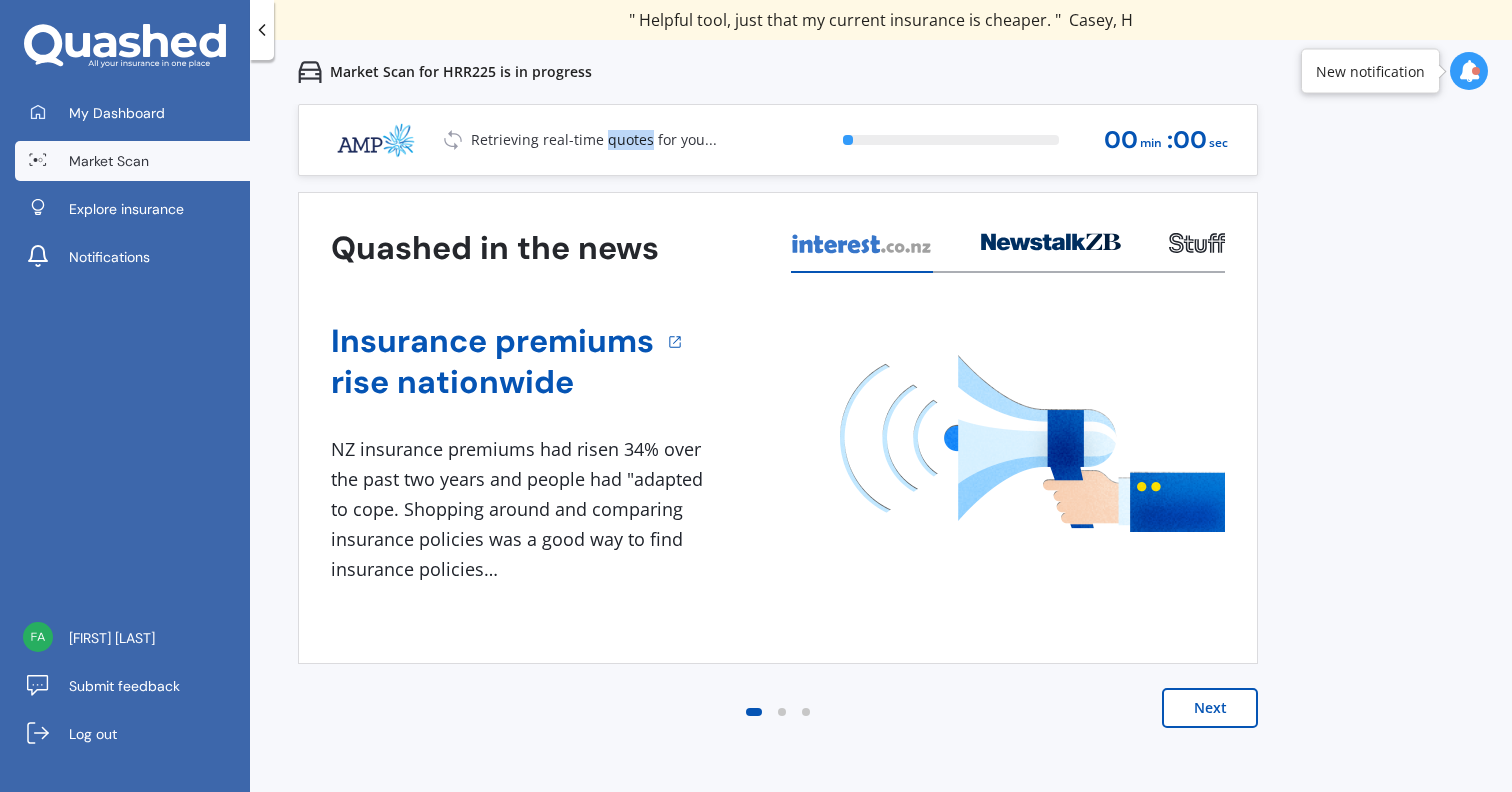 click on "Retrieving real-time quotes for you..." at bounding box center (594, 140) 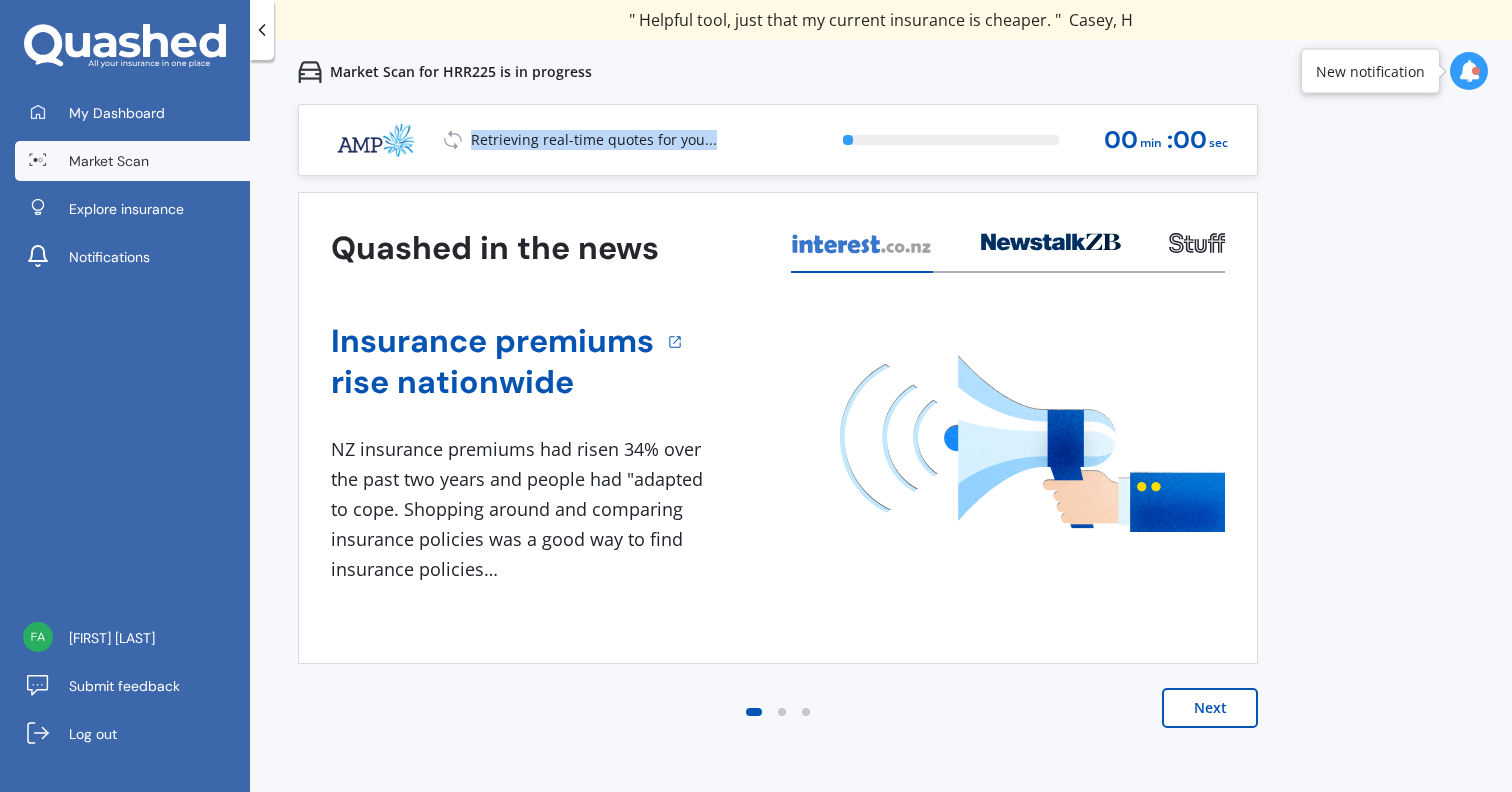 click on "Retrieving real-time quotes for you..." at bounding box center (594, 140) 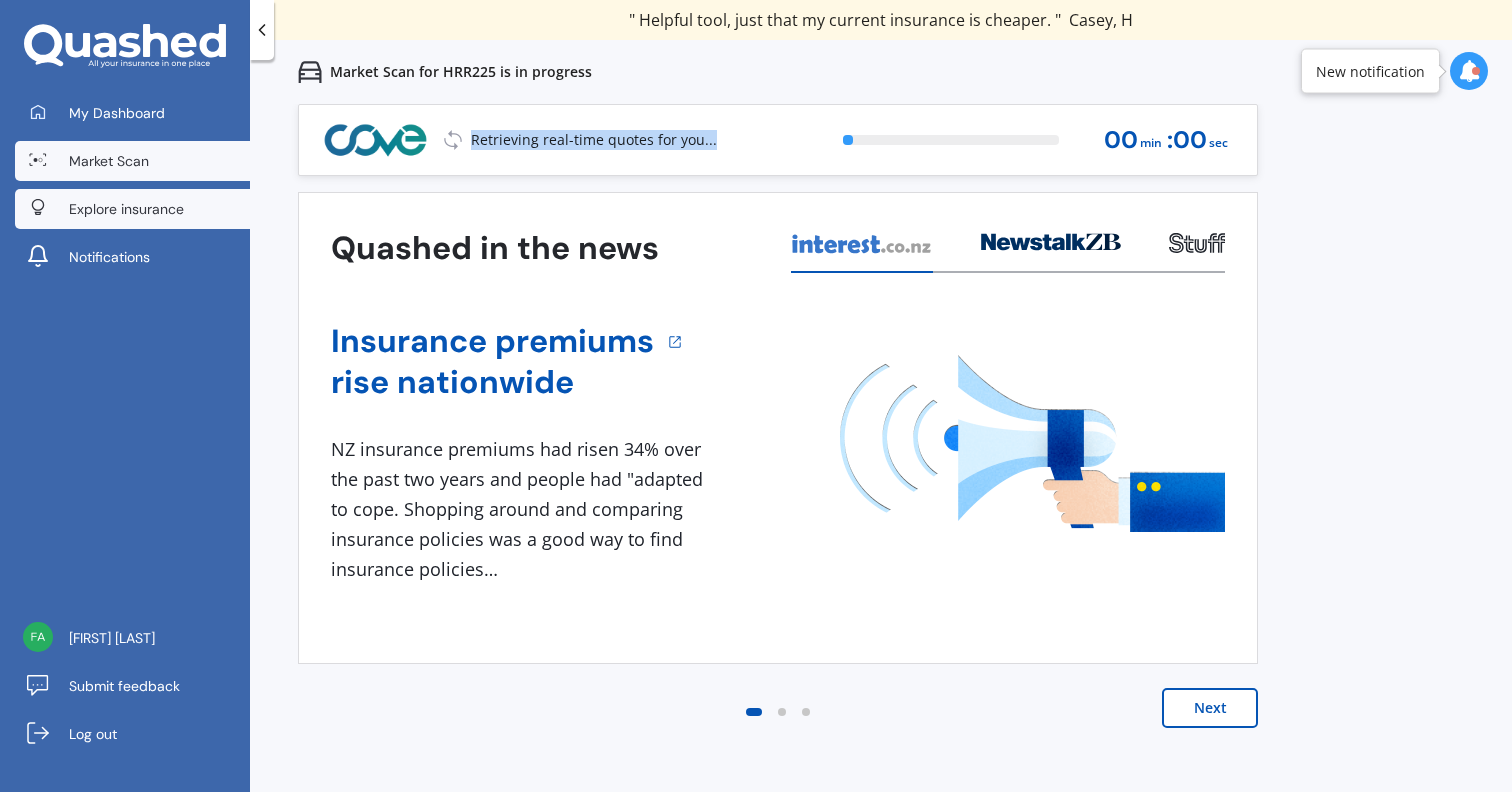 click on "Explore insurance" at bounding box center (132, 209) 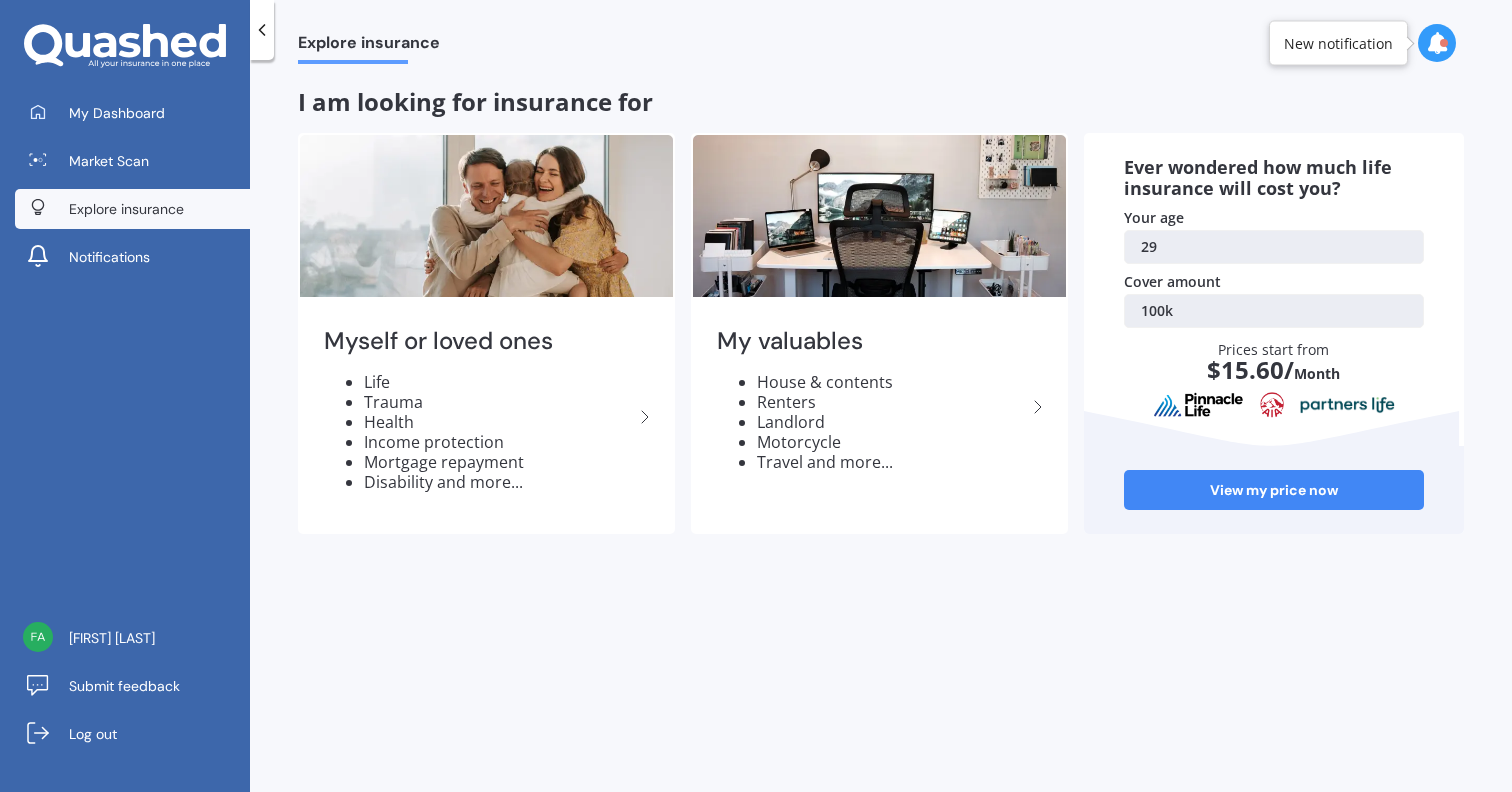 click on "100k" at bounding box center [1274, 311] 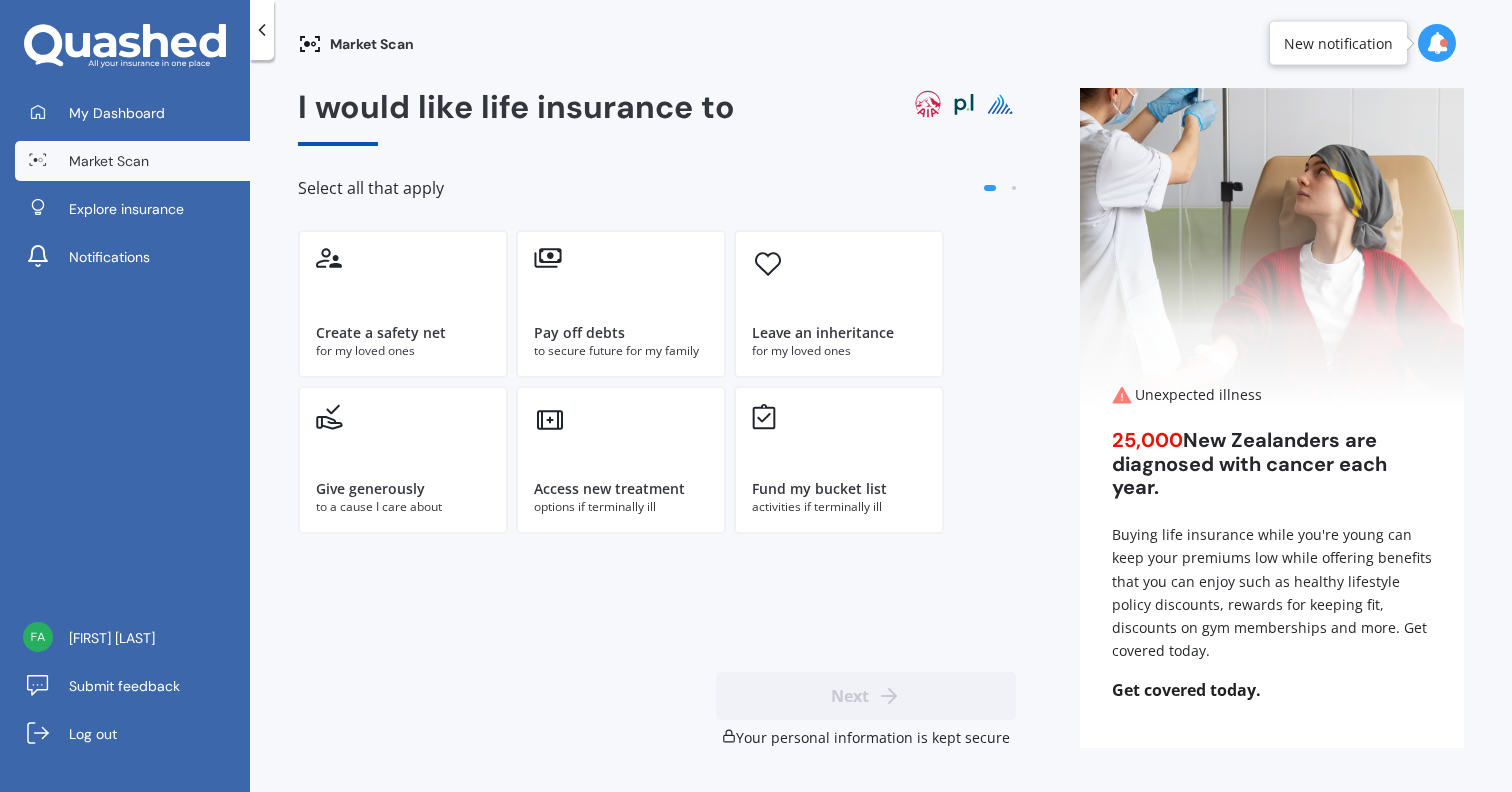 click 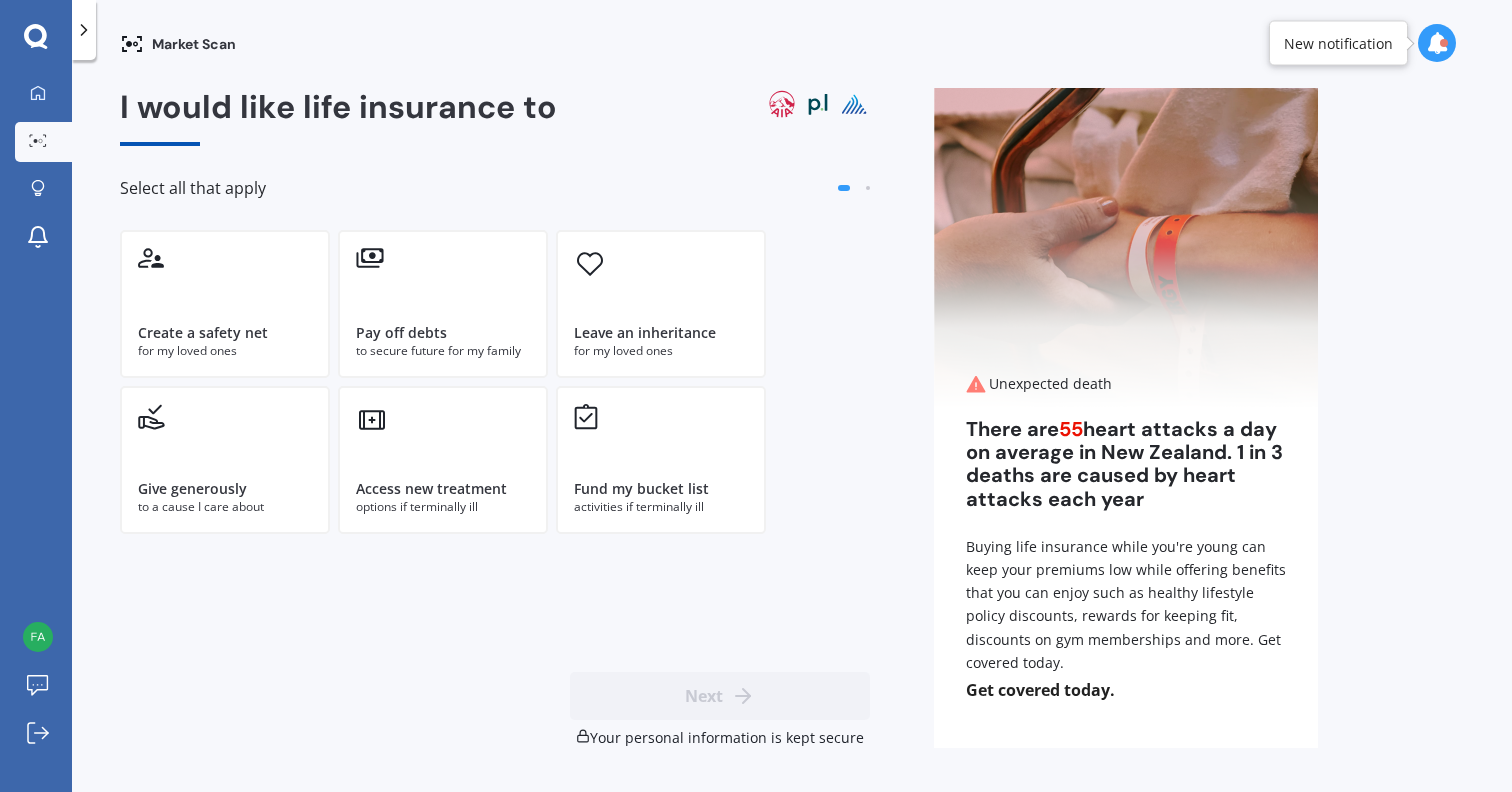 click on "My Dashboard Market Scan Explore insurance Notifications Farid Akhavan Submit feedback Log out" at bounding box center [36, 396] 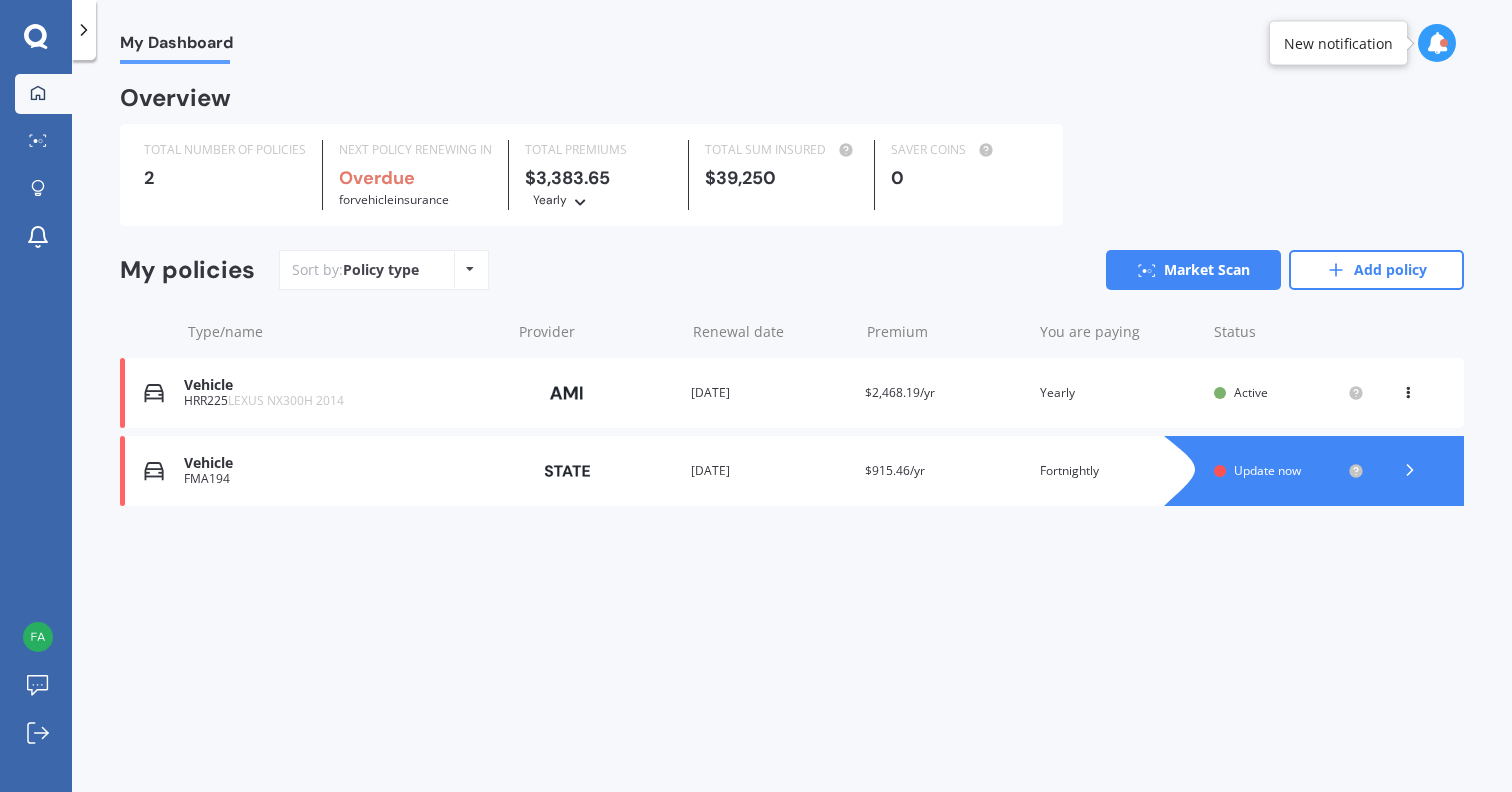 click on "Provider" at bounding box center [596, 393] 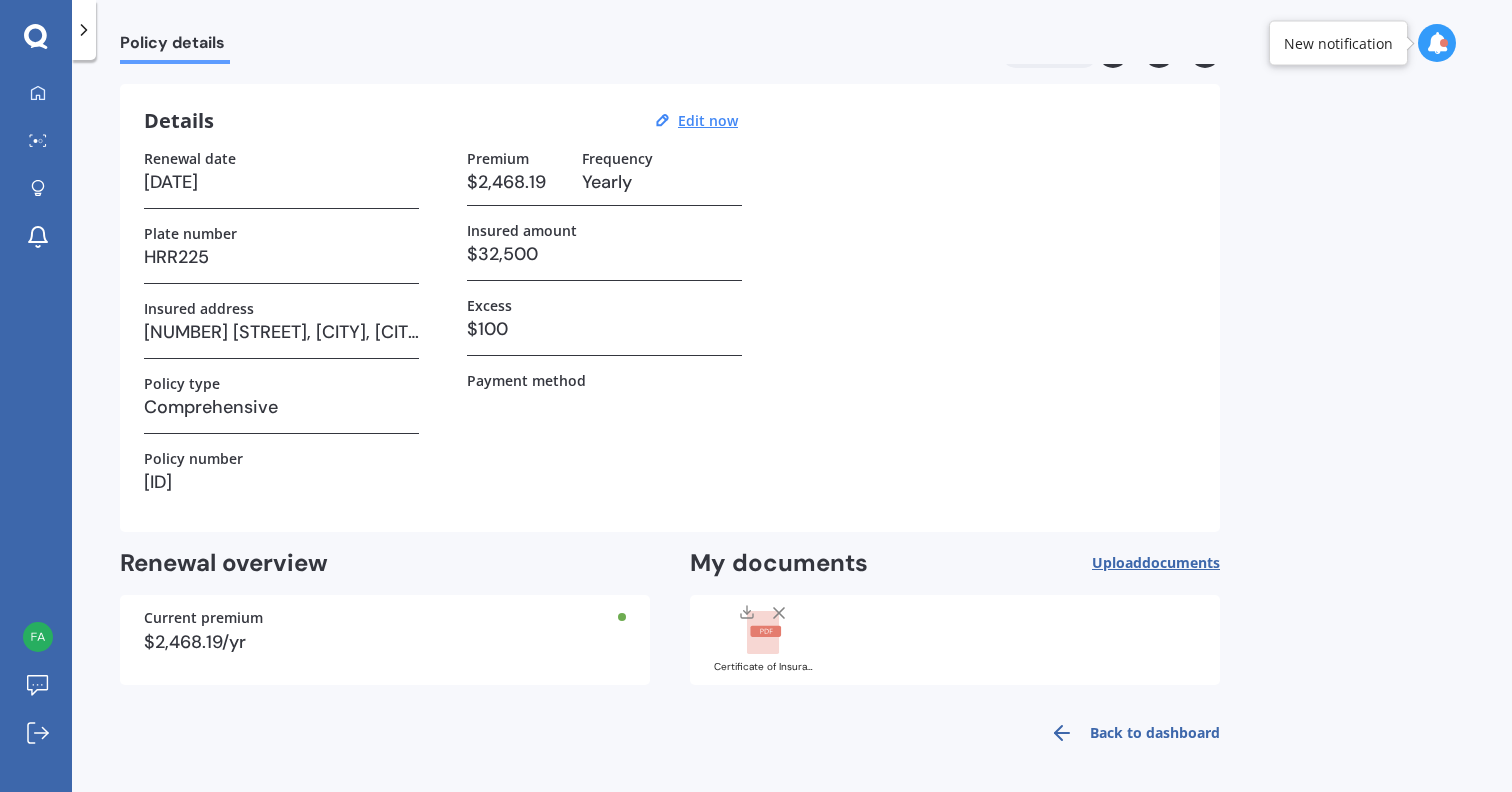 scroll, scrollTop: 50, scrollLeft: 0, axis: vertical 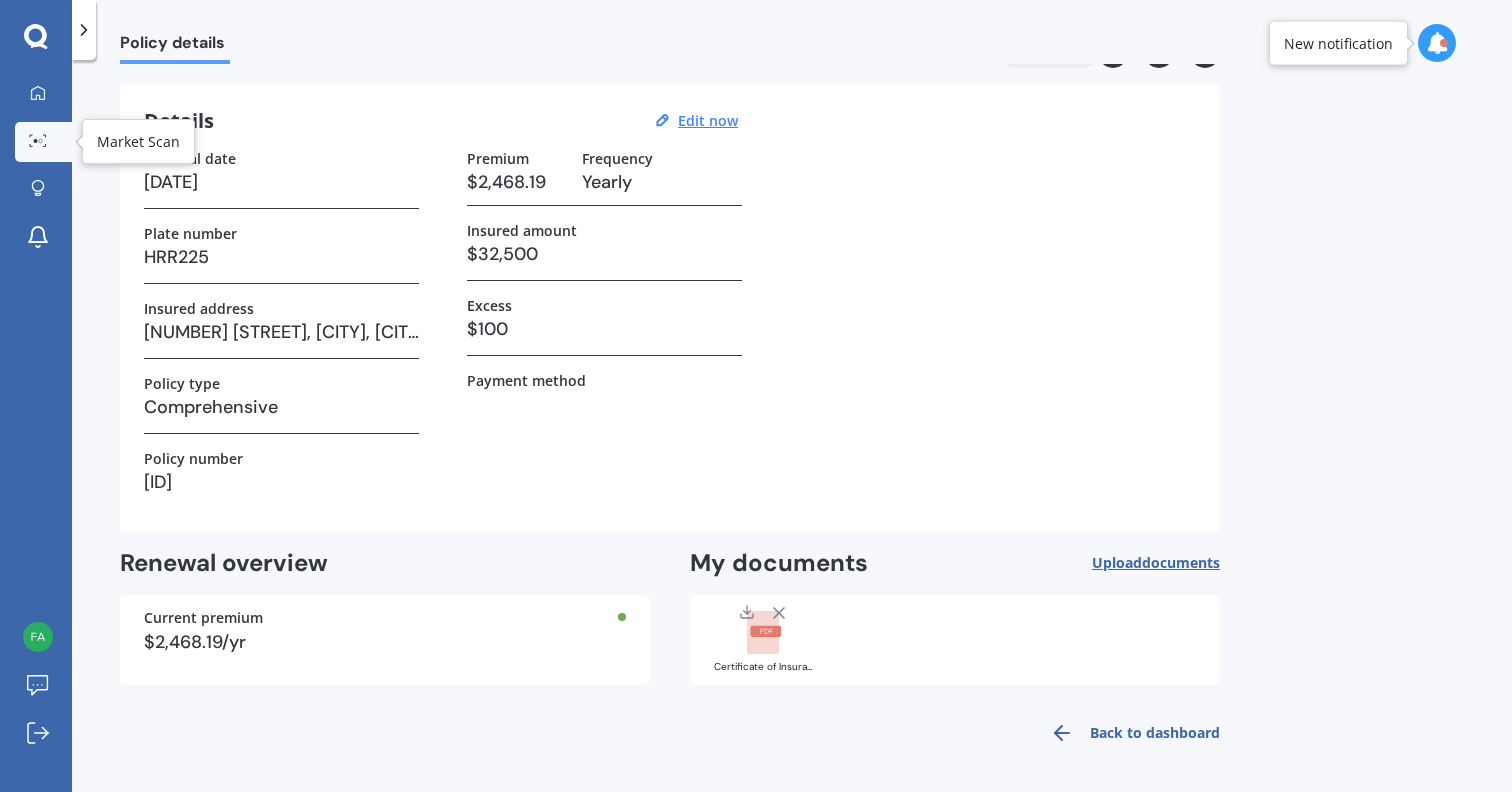 click 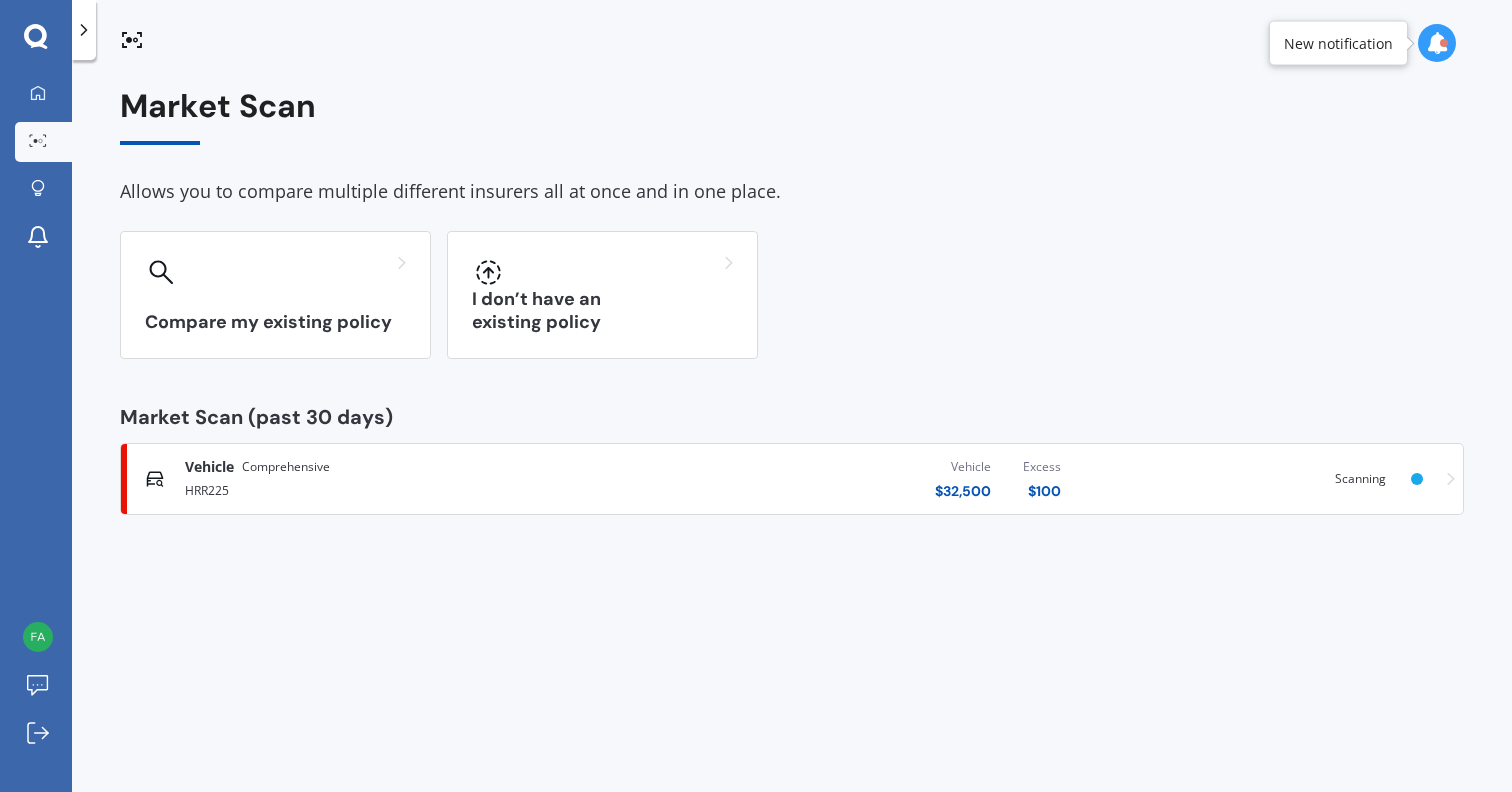 scroll, scrollTop: 0, scrollLeft: 0, axis: both 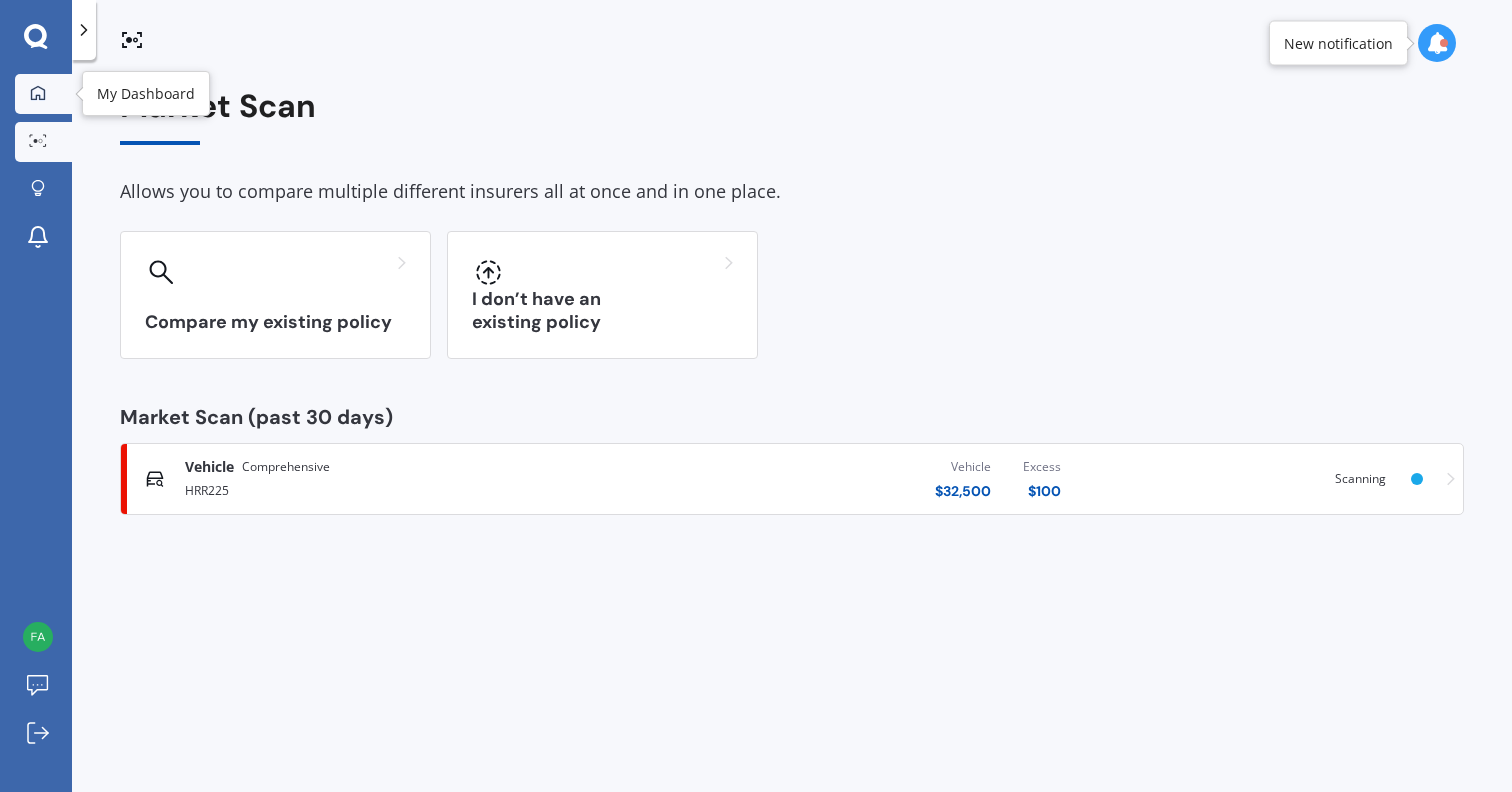 click at bounding box center [38, 94] 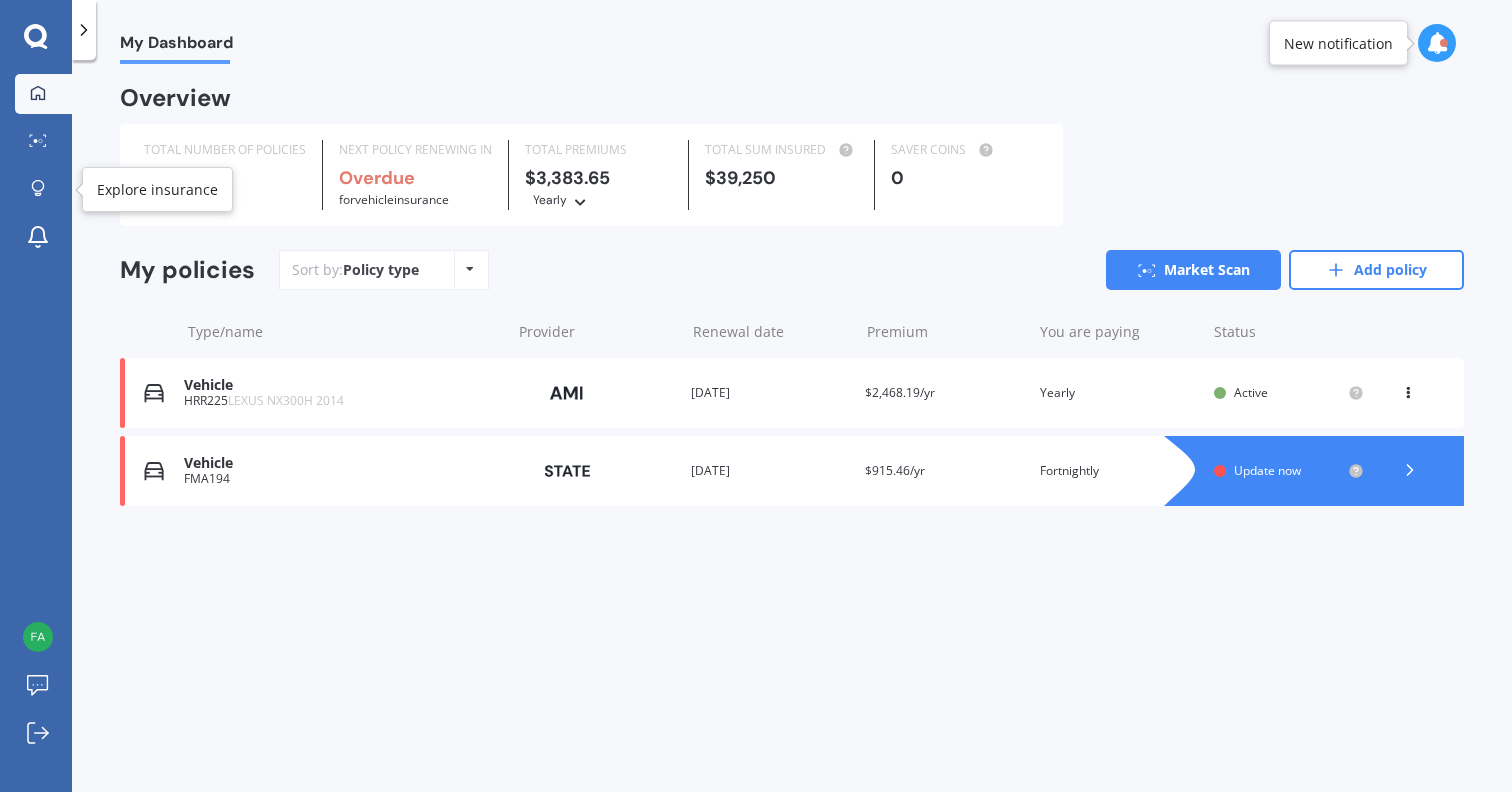click on "My Dashboard Market Scan Explore insurance Notifications" at bounding box center [36, 170] 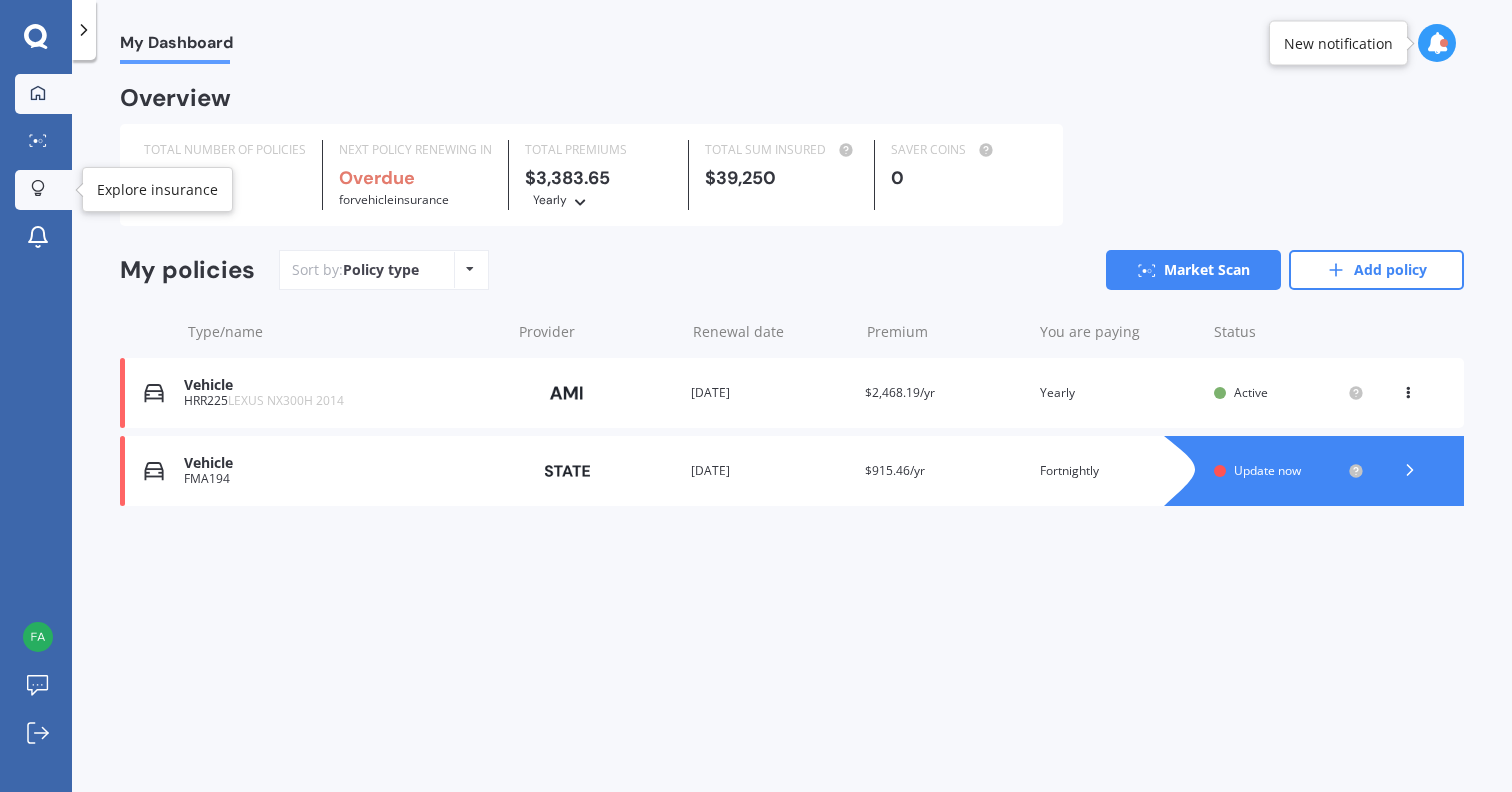 click on "Explore insurance" at bounding box center (43, 190) 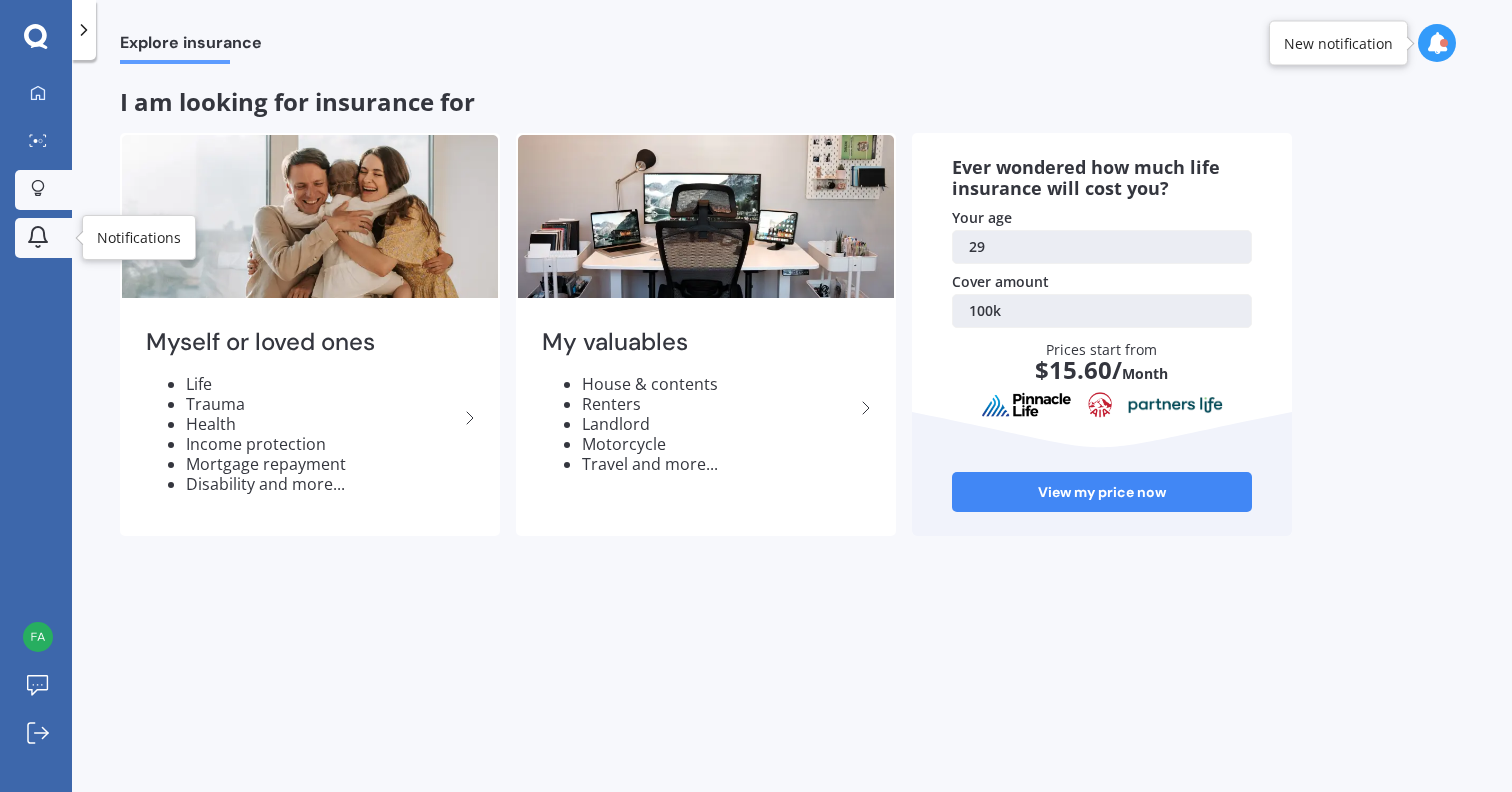 click 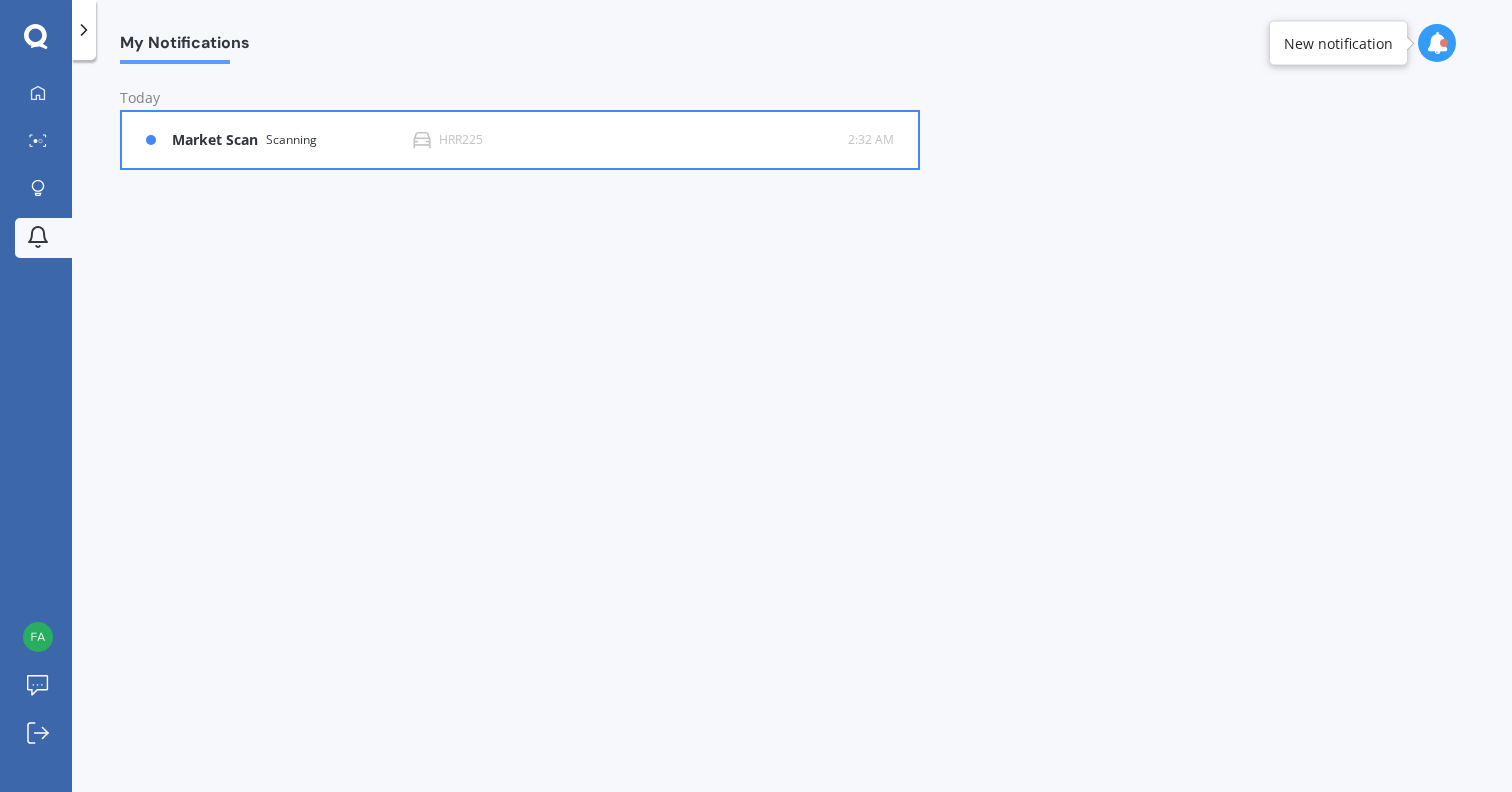 click on "Market Scan Scanning HRR225 2:32 AM 2:32 AM" at bounding box center [520, 140] 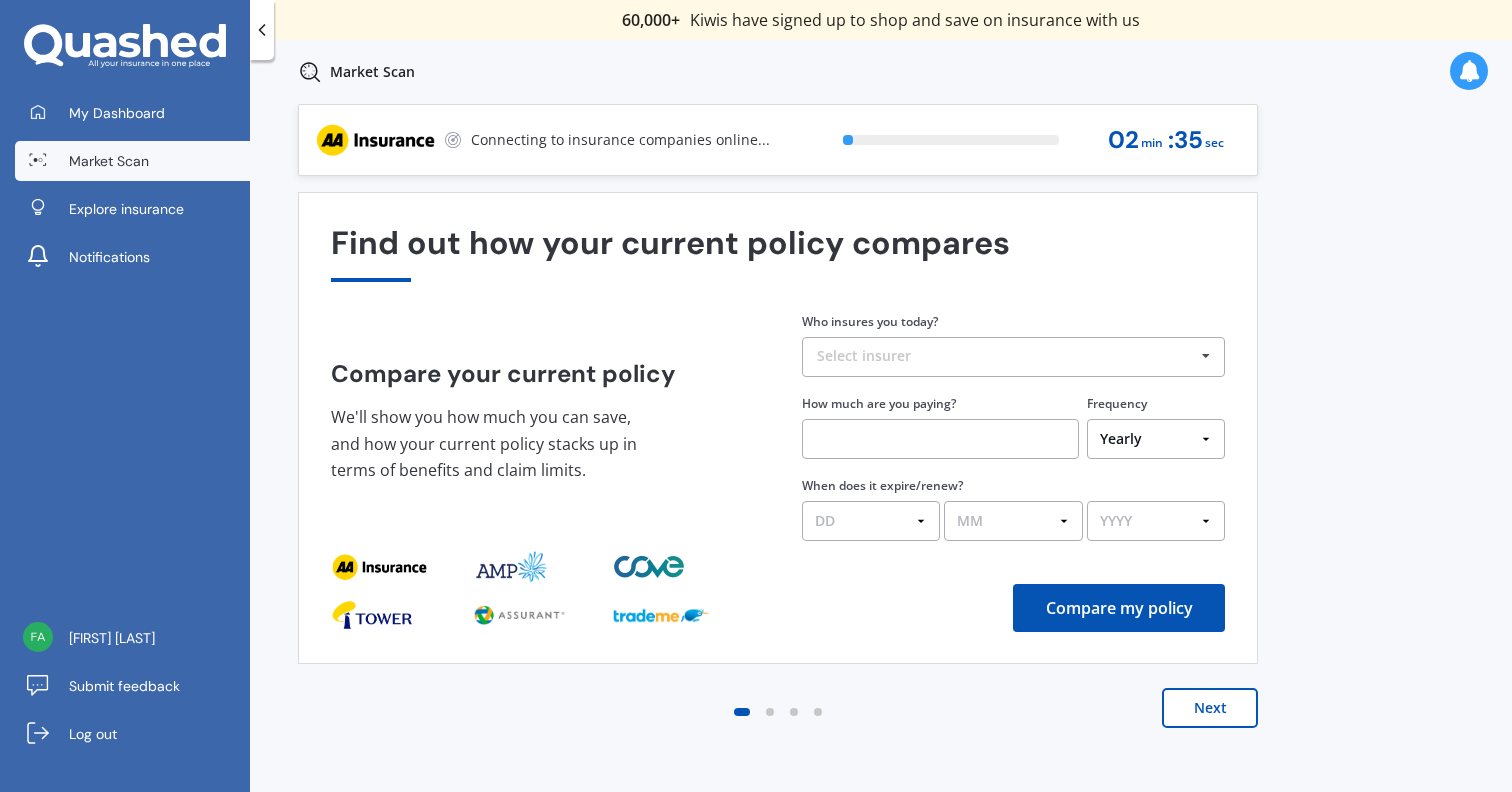 scroll, scrollTop: 0, scrollLeft: 0, axis: both 